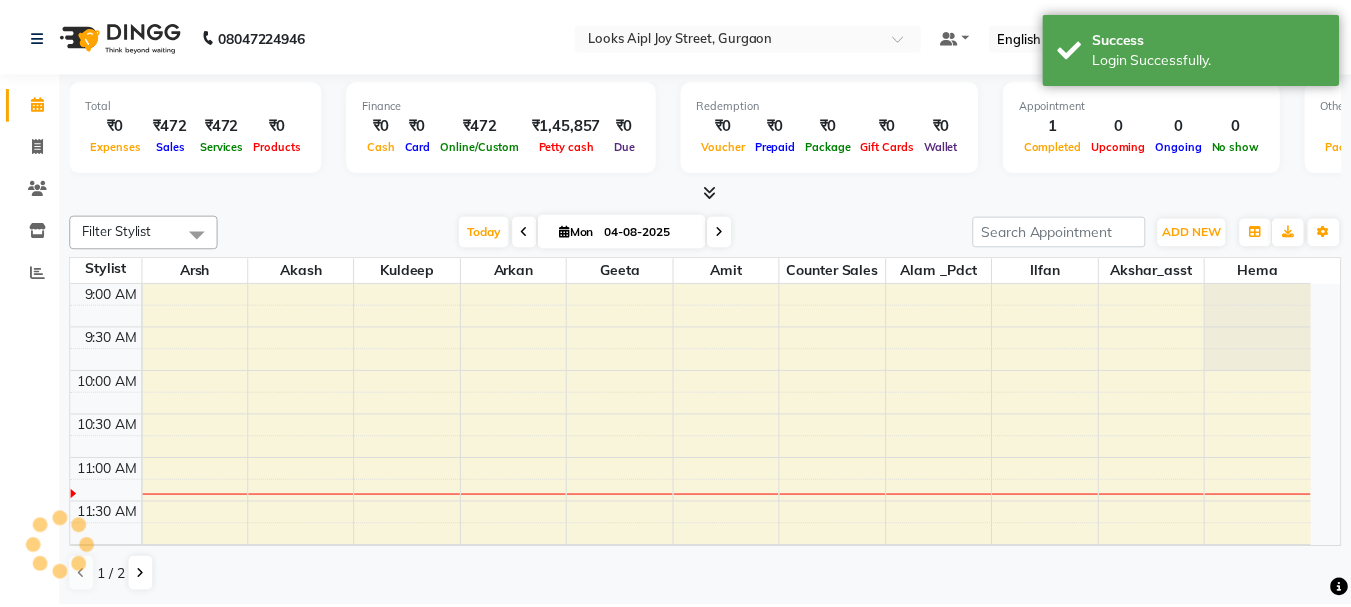 scroll, scrollTop: 0, scrollLeft: 0, axis: both 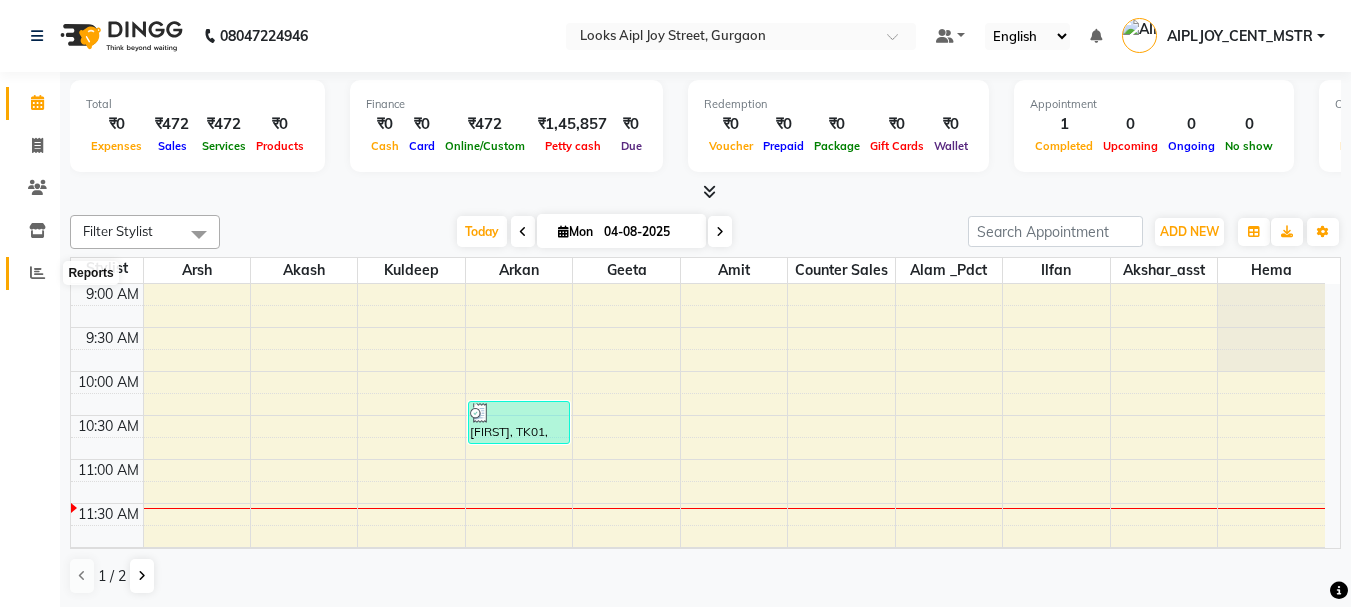 click 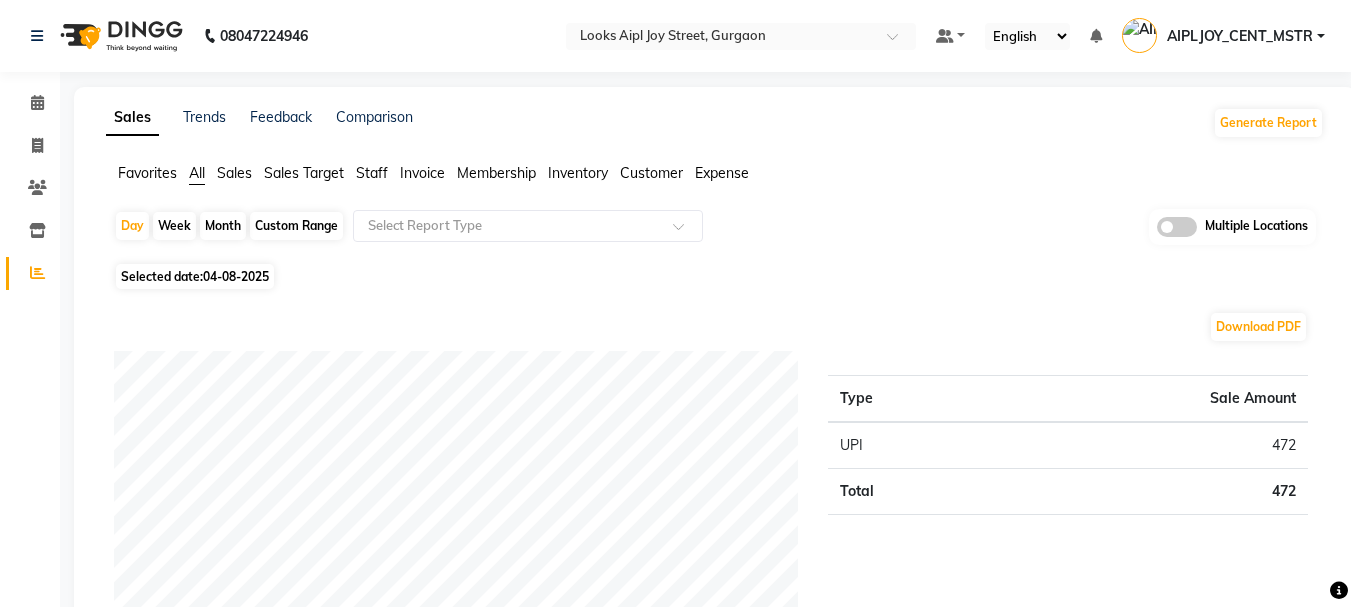 click on "Expense" 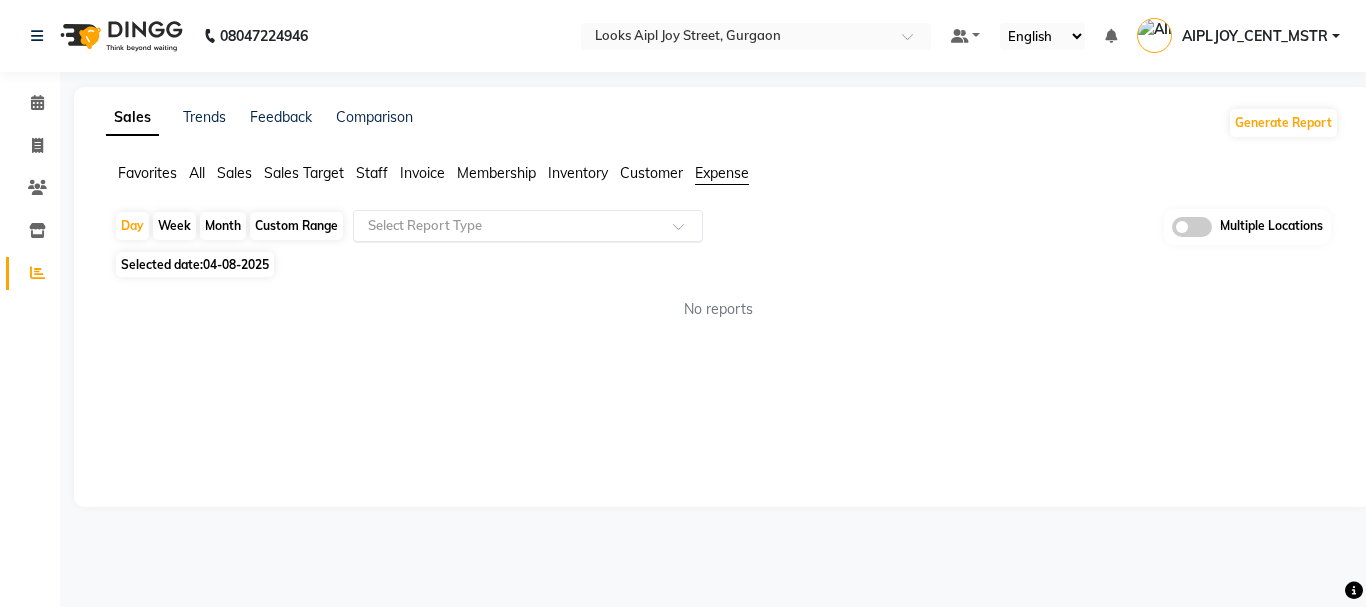 click 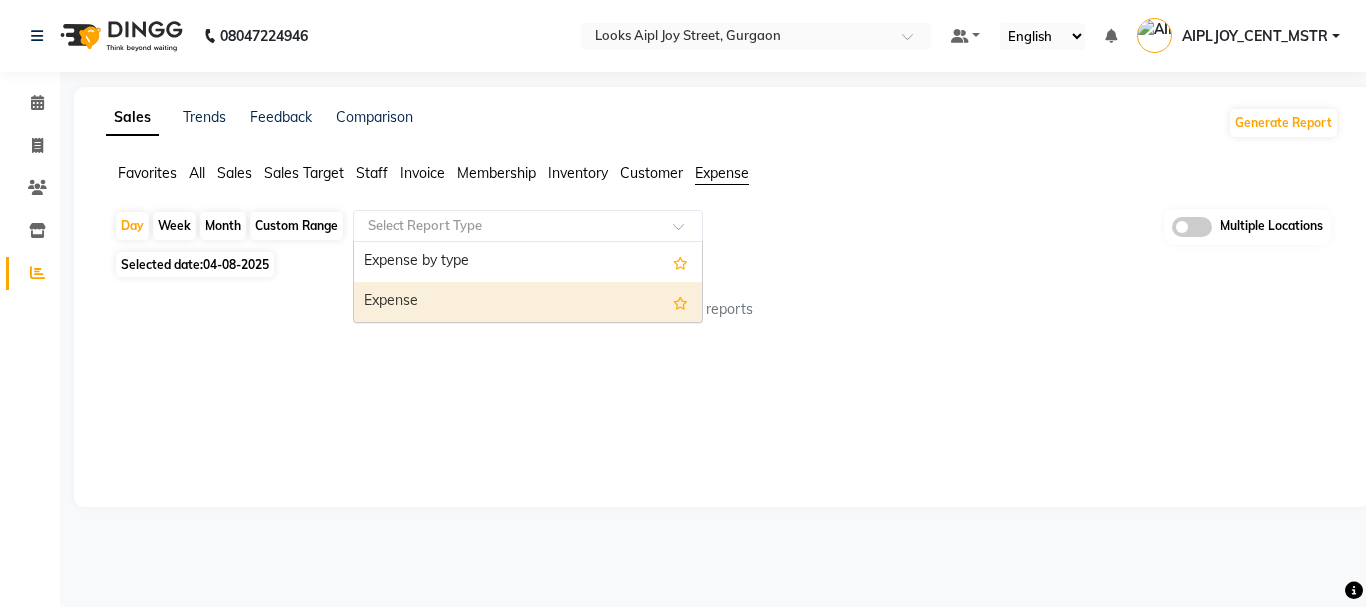 click on "Expense" at bounding box center [528, 302] 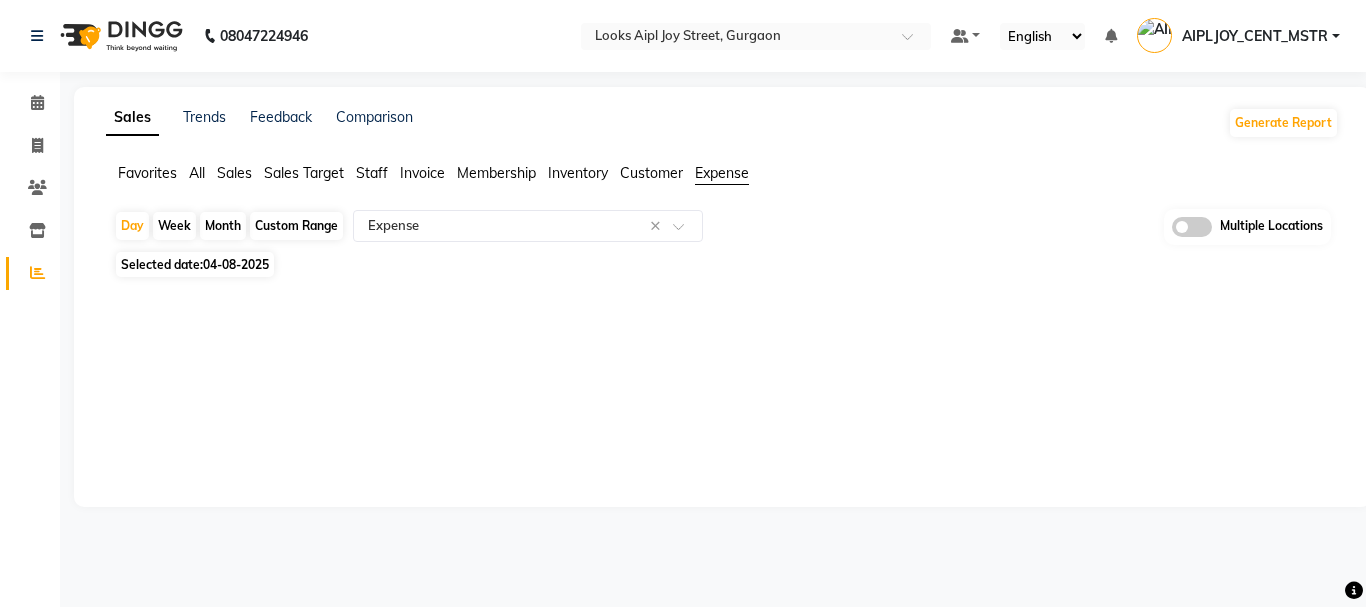 click on "04-08-2025" 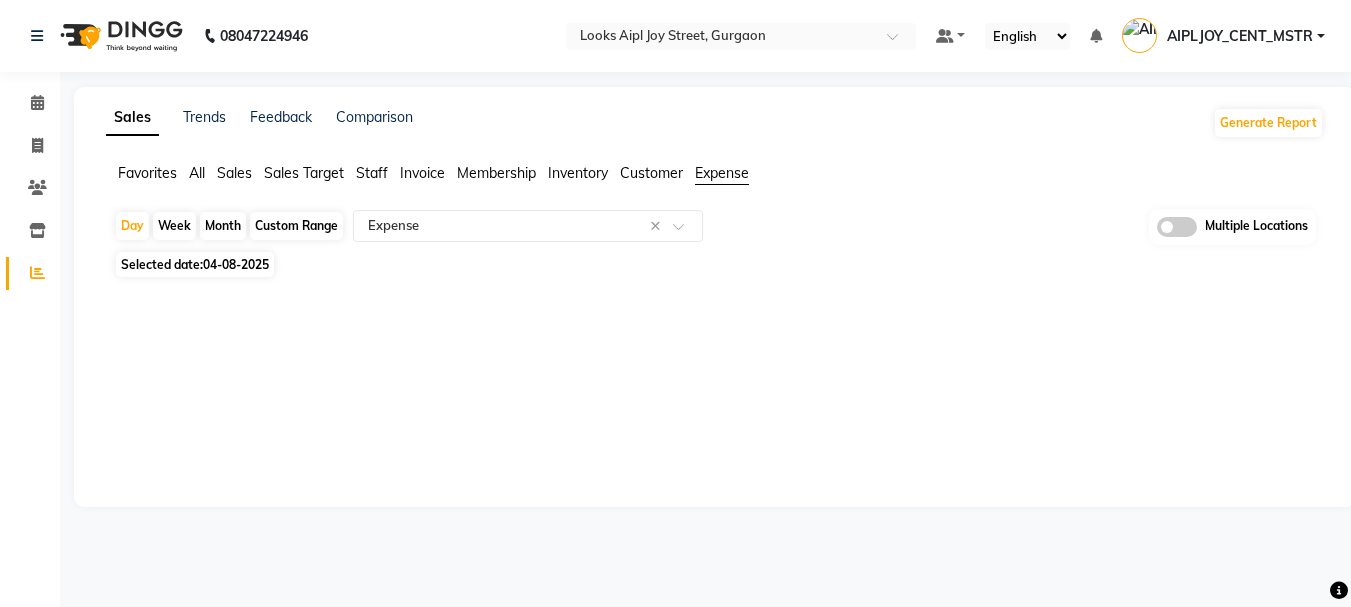select on "8" 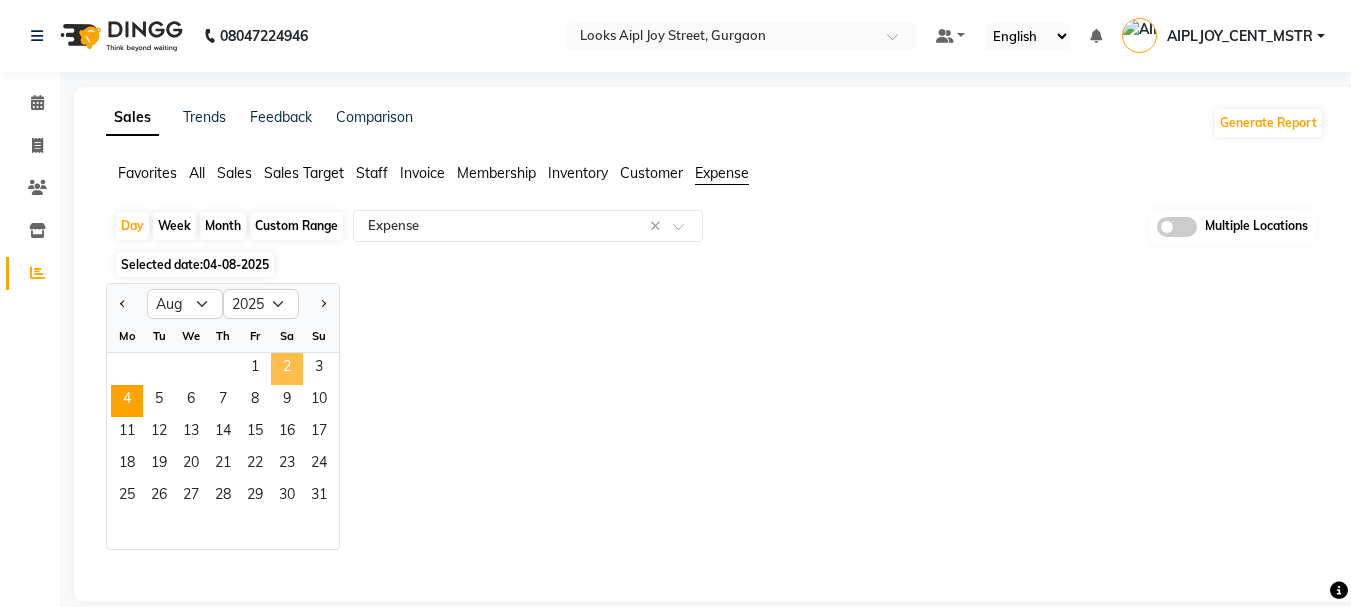 click on "2" 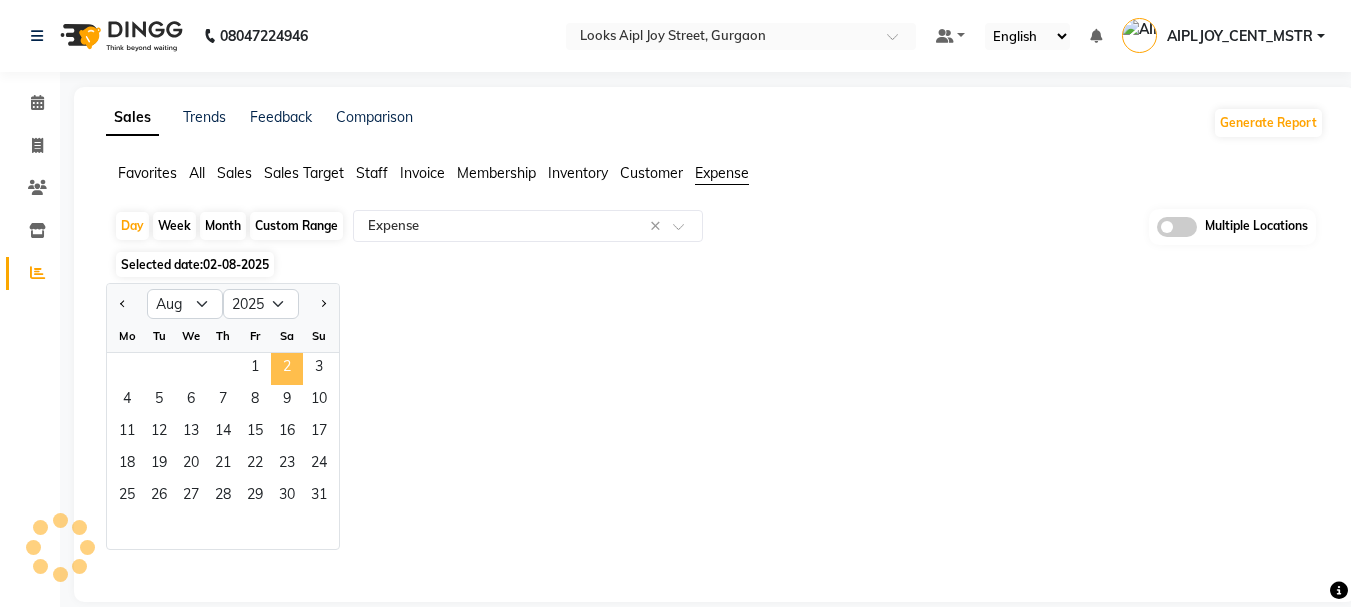 select on "full_report" 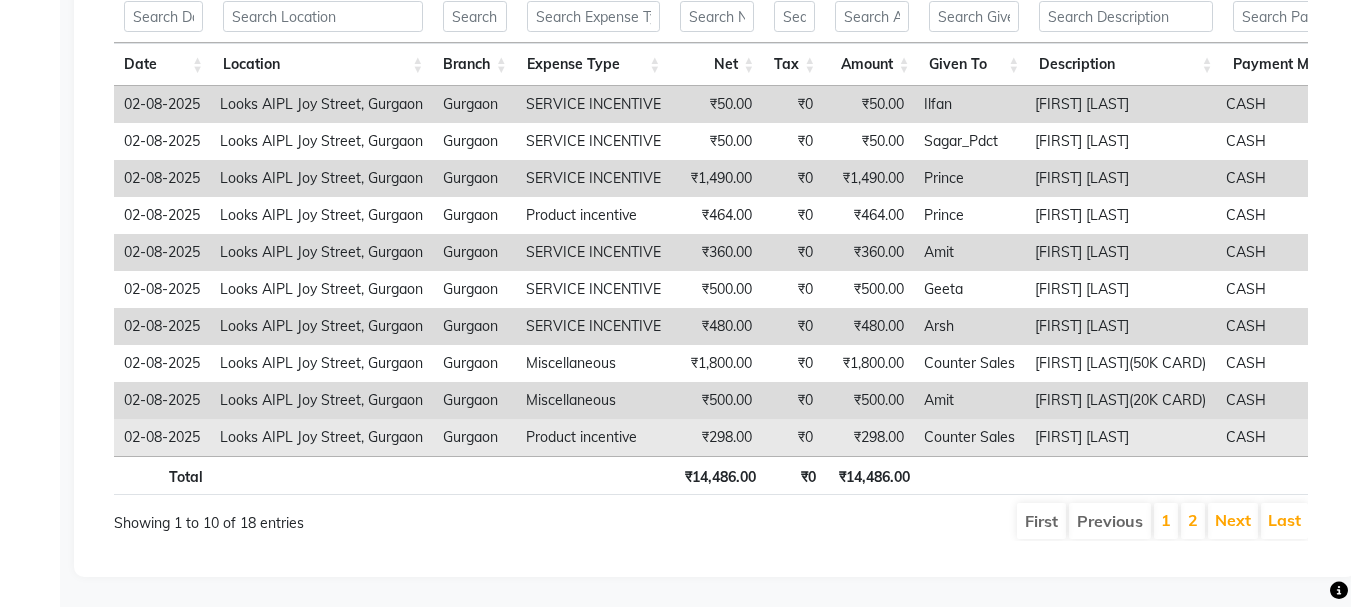scroll, scrollTop: 442, scrollLeft: 0, axis: vertical 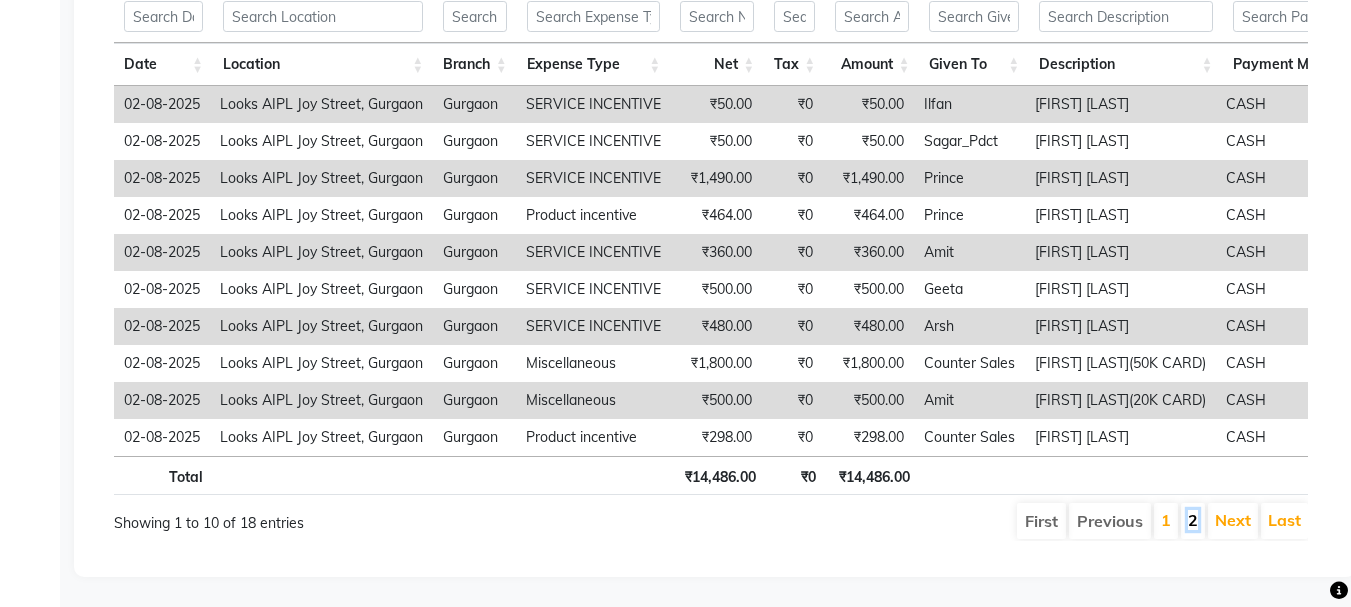 click on "2" at bounding box center (1193, 520) 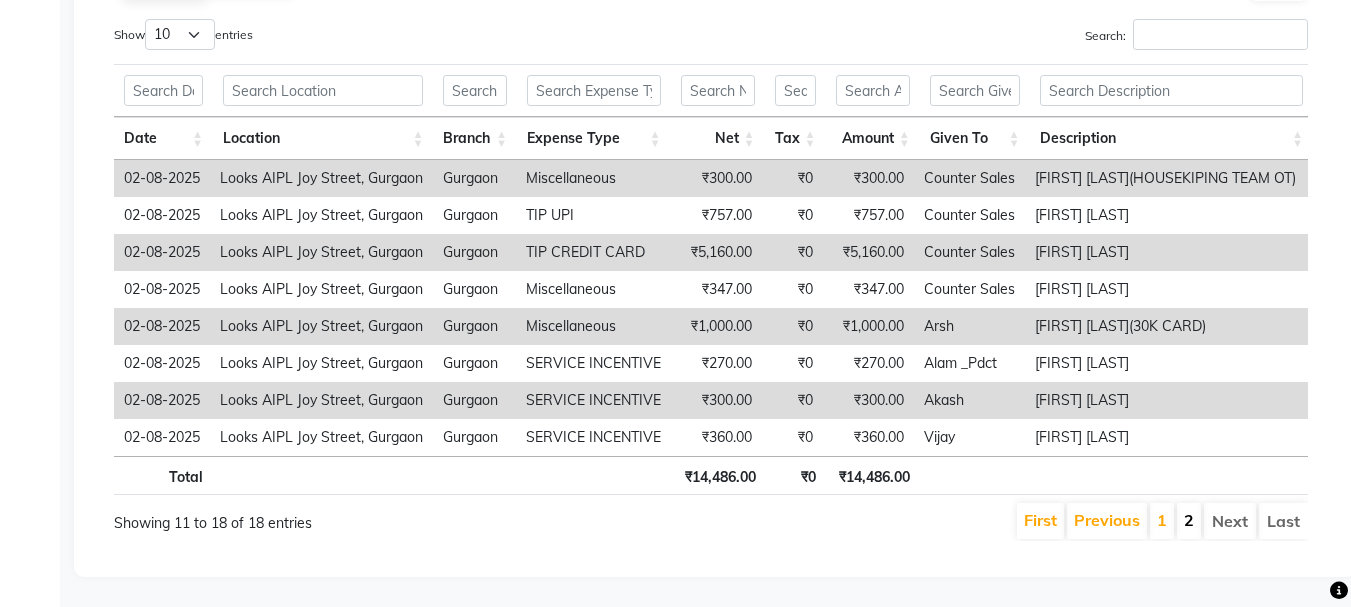 scroll, scrollTop: 368, scrollLeft: 0, axis: vertical 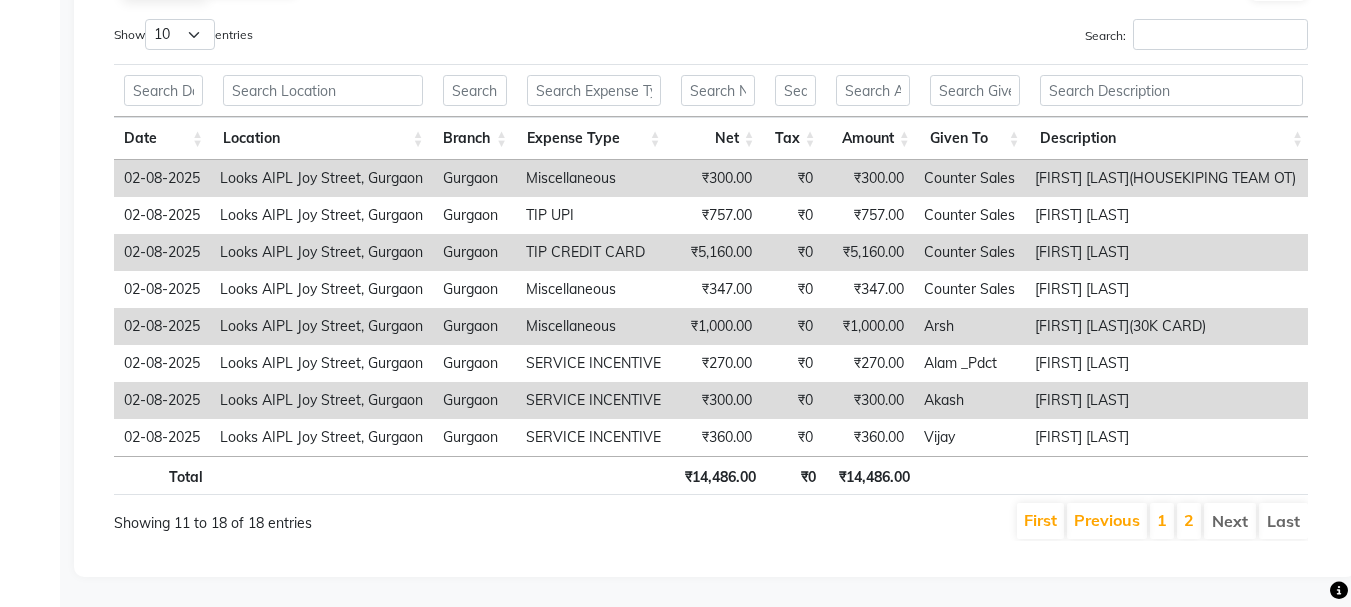 click on "1" at bounding box center (1162, 521) 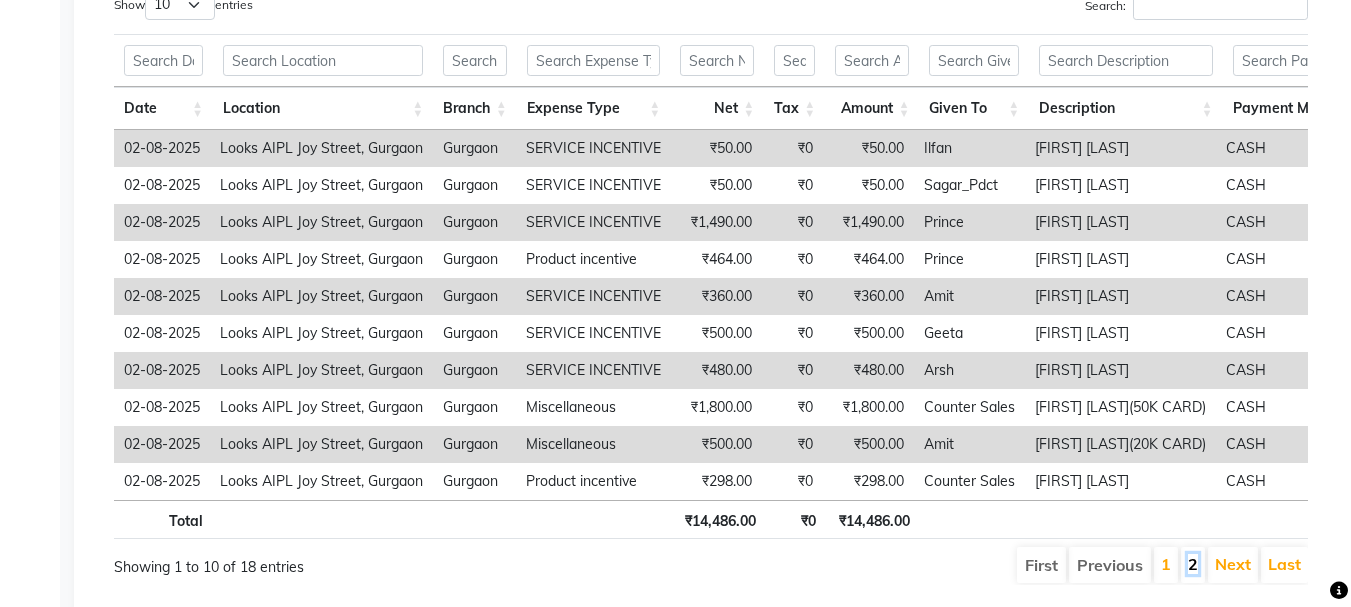 click on "2" at bounding box center (1193, 564) 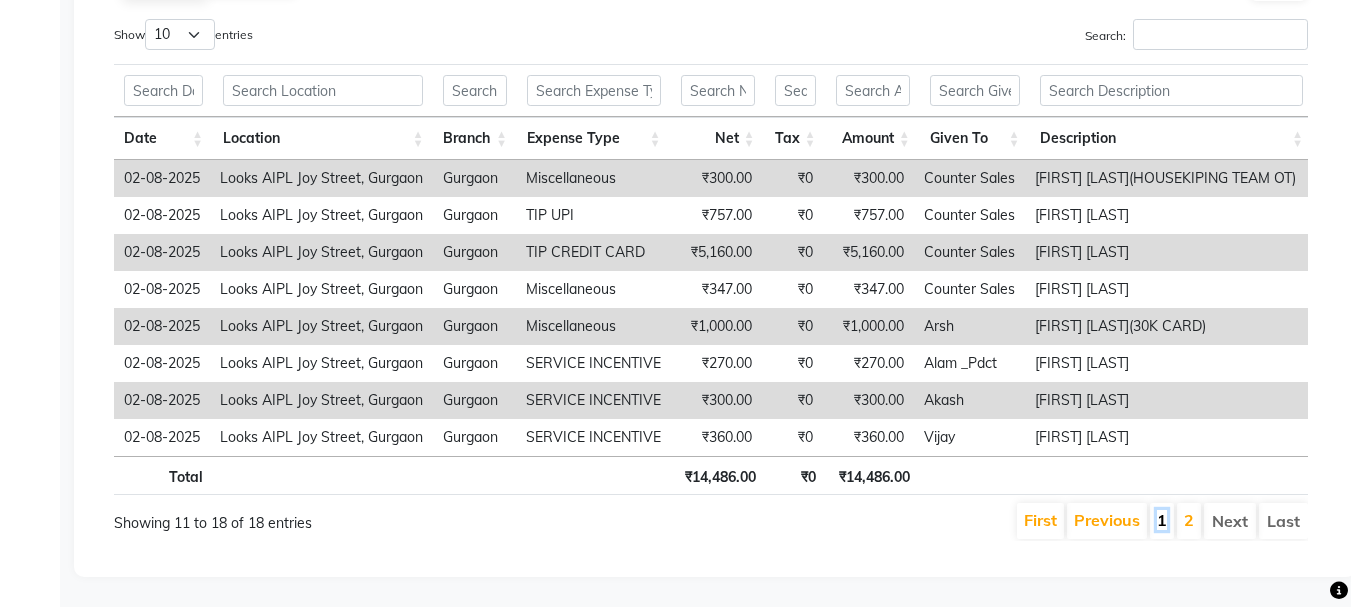 click on "1" at bounding box center [1162, 520] 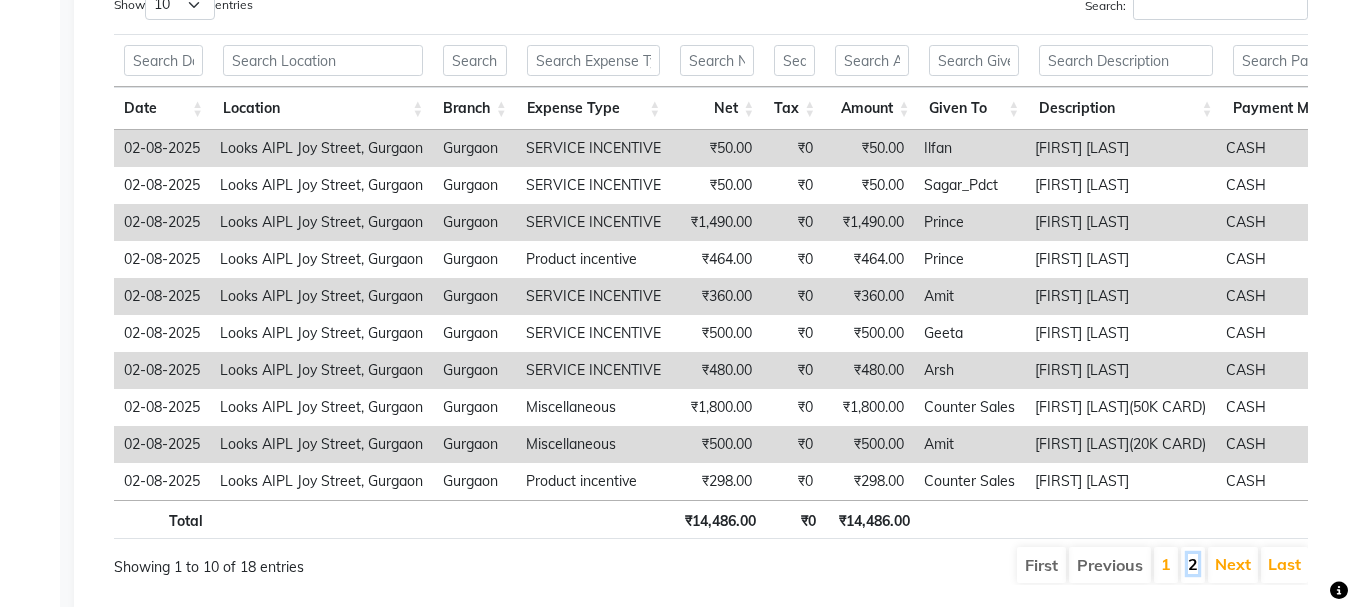 click on "2" at bounding box center (1193, 564) 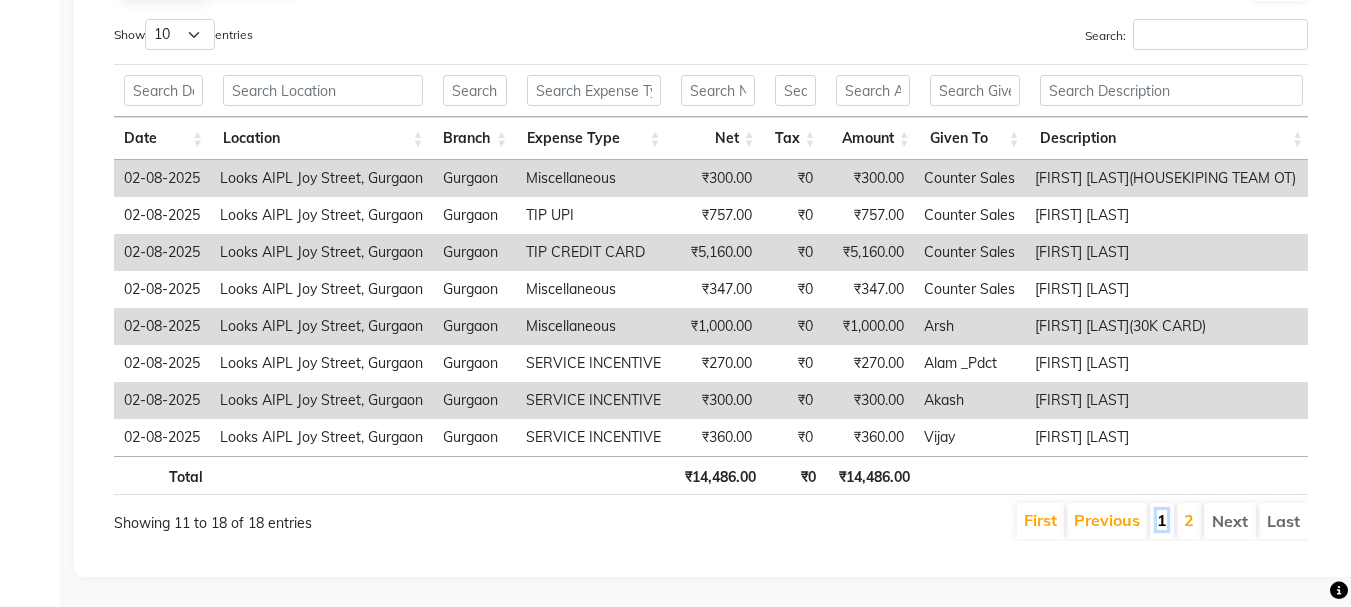 click on "1" at bounding box center (1162, 520) 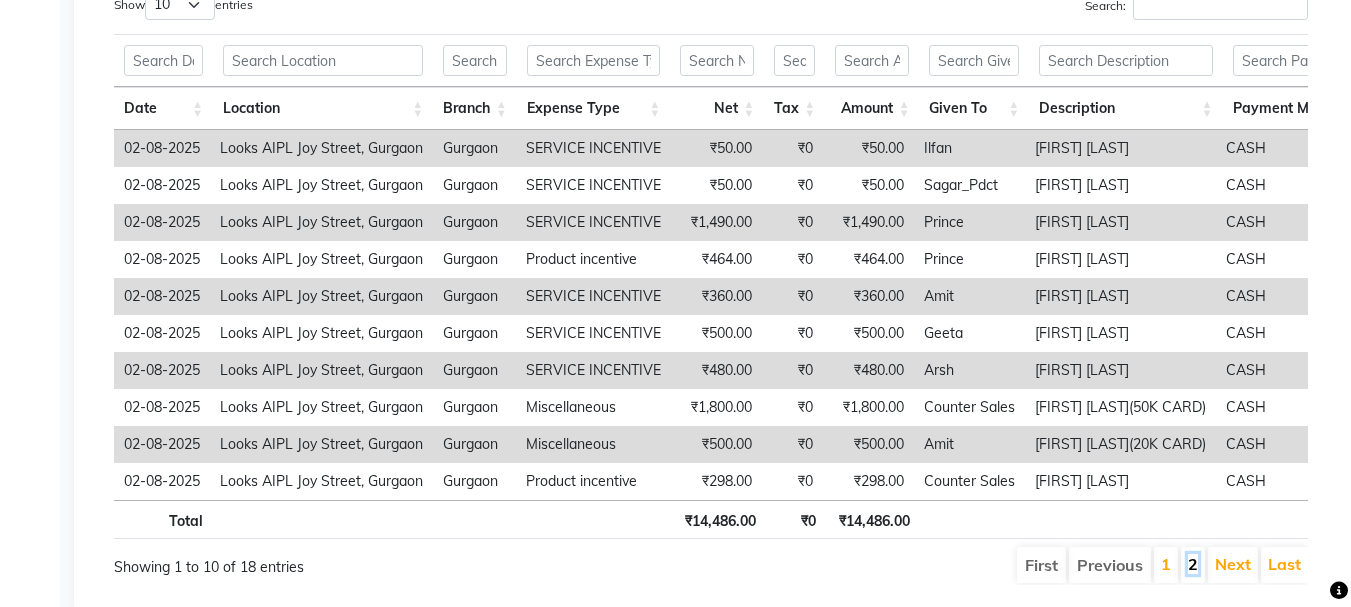 click on "2" at bounding box center [1193, 564] 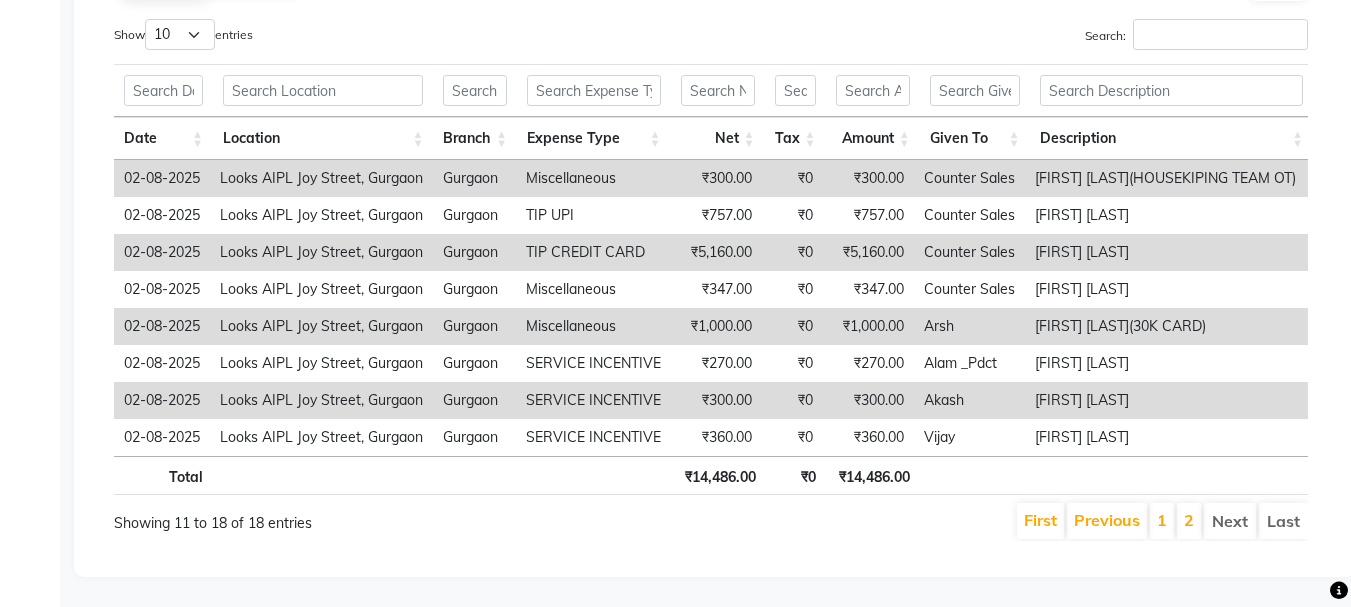 click on "1" at bounding box center (1162, 521) 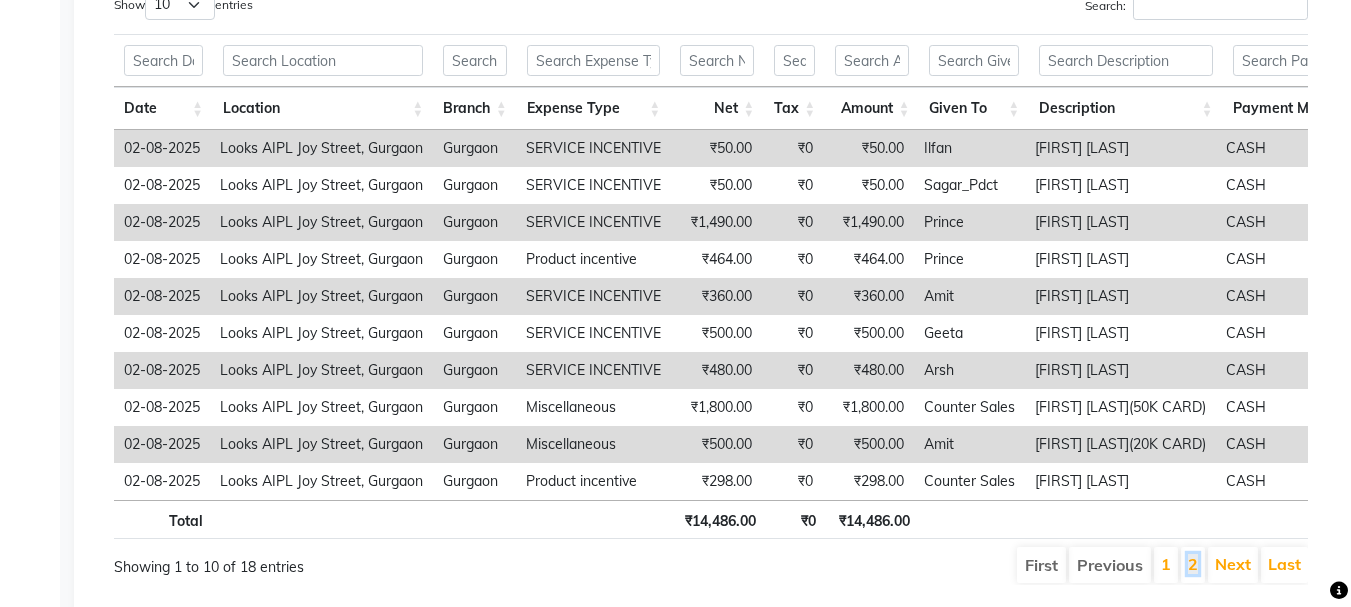 click on "2" at bounding box center (1193, 564) 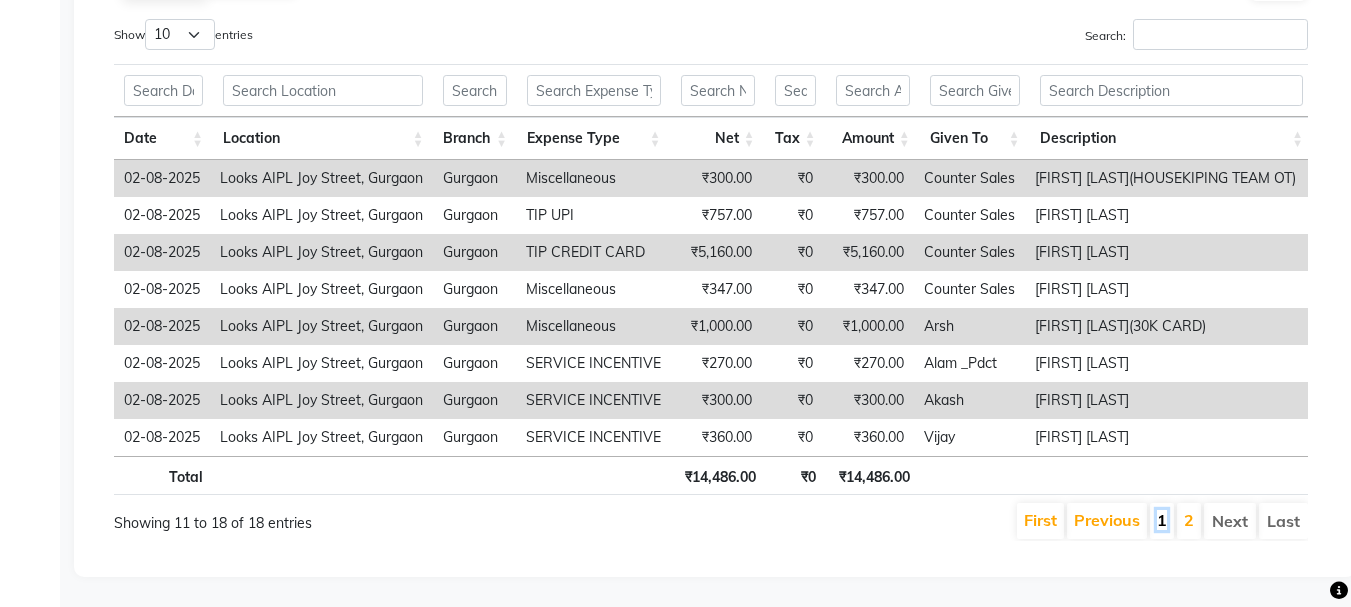 click on "1" at bounding box center (1162, 520) 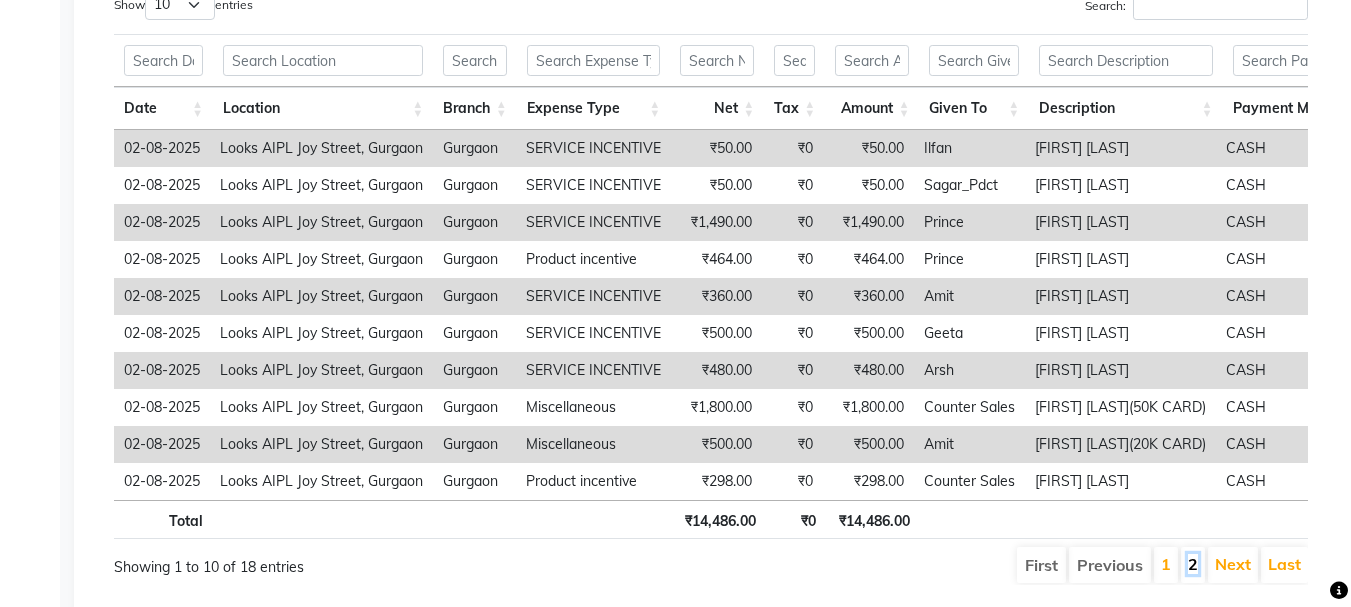 click on "2" at bounding box center (1193, 564) 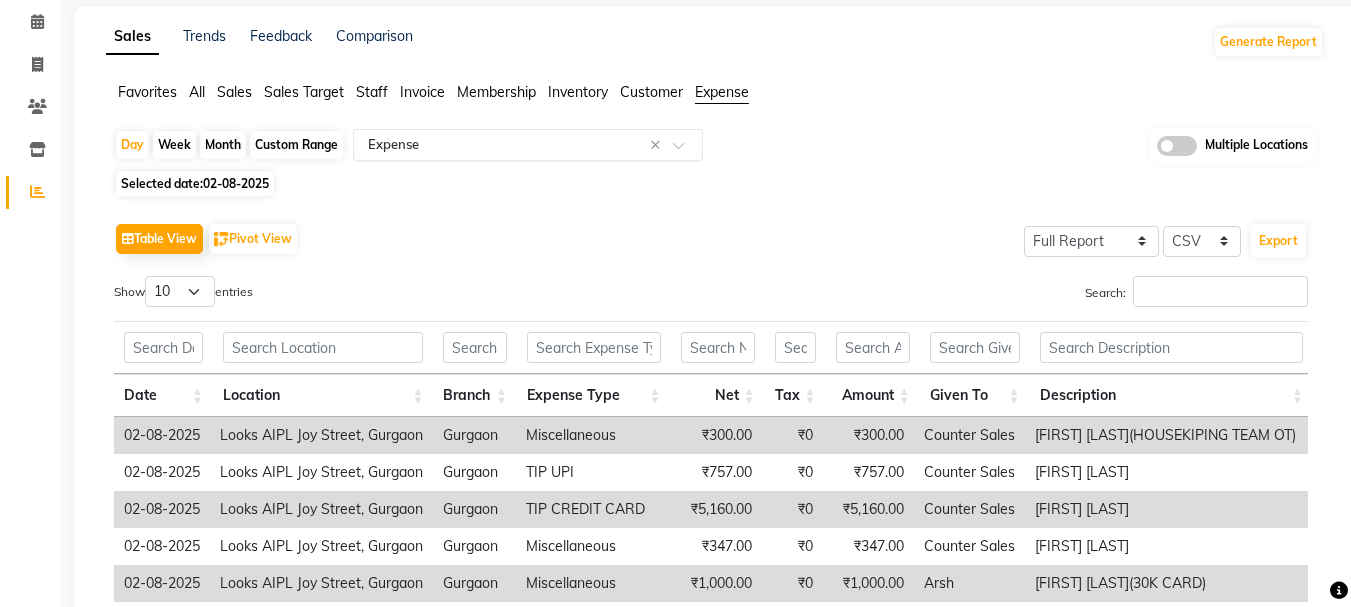 scroll, scrollTop: 0, scrollLeft: 0, axis: both 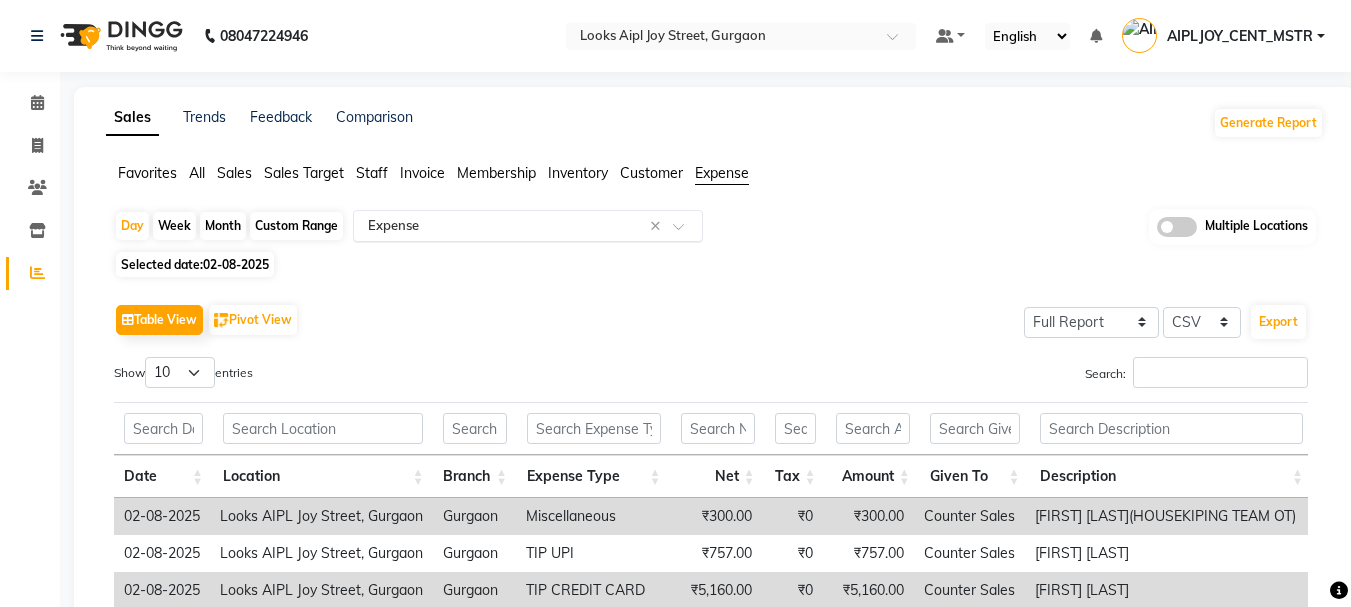 click 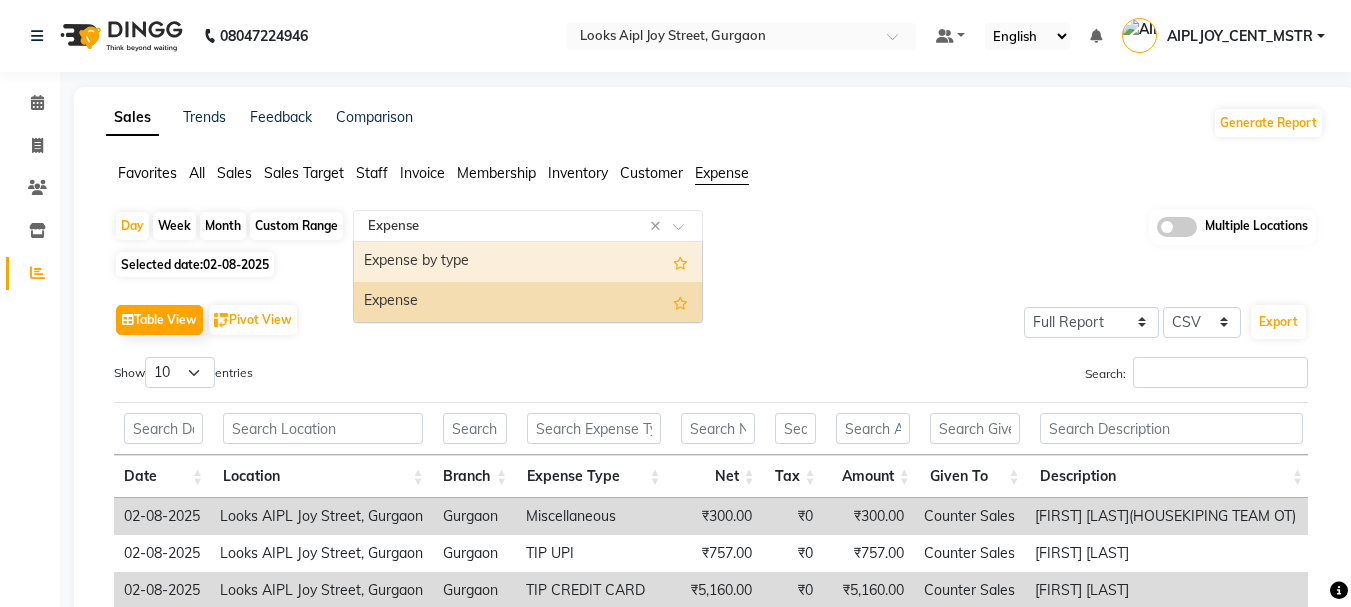 click on "Expense by type" at bounding box center (528, 262) 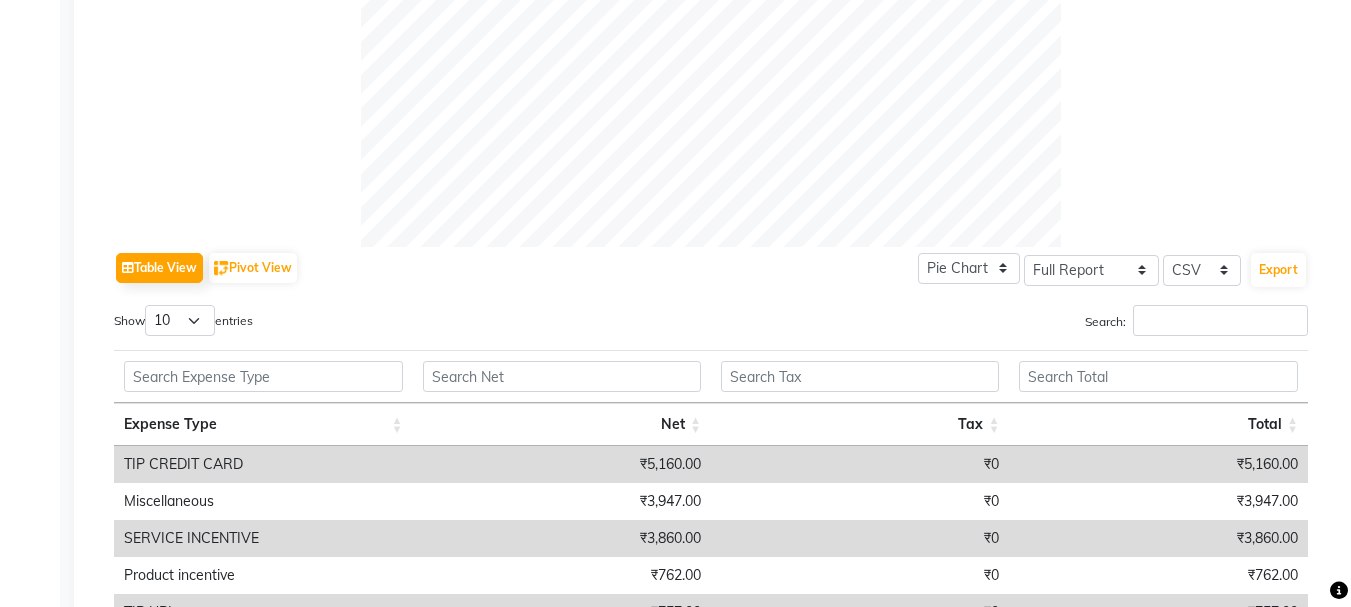 scroll, scrollTop: 966, scrollLeft: 0, axis: vertical 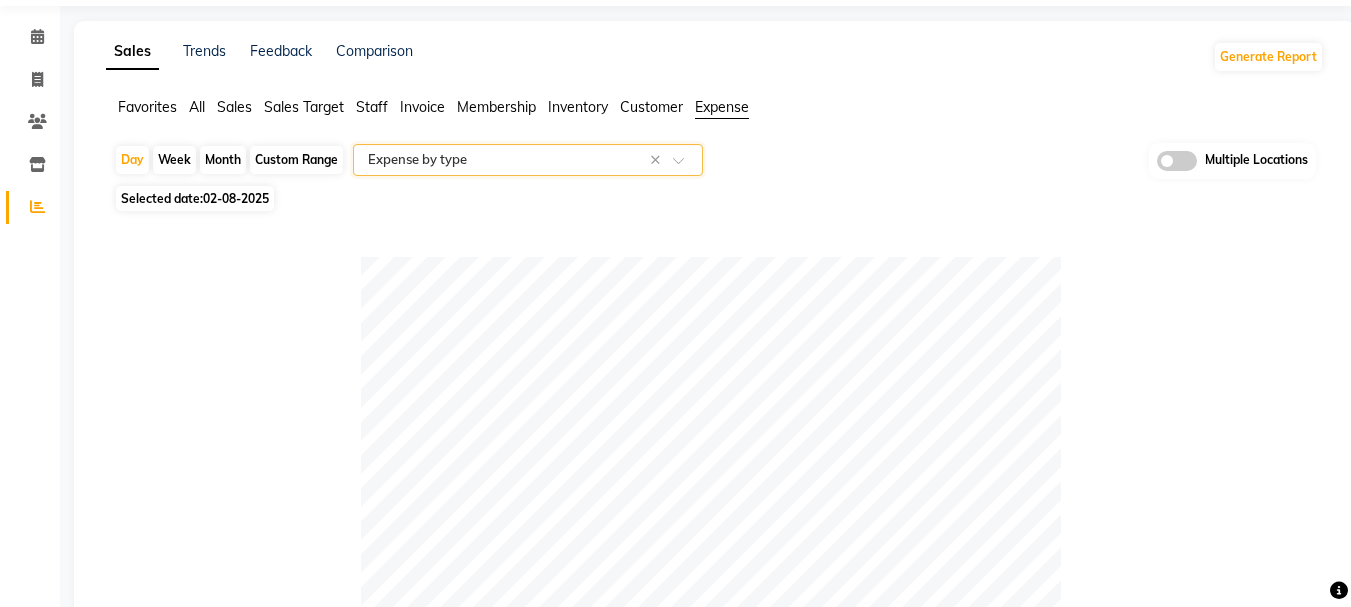 click 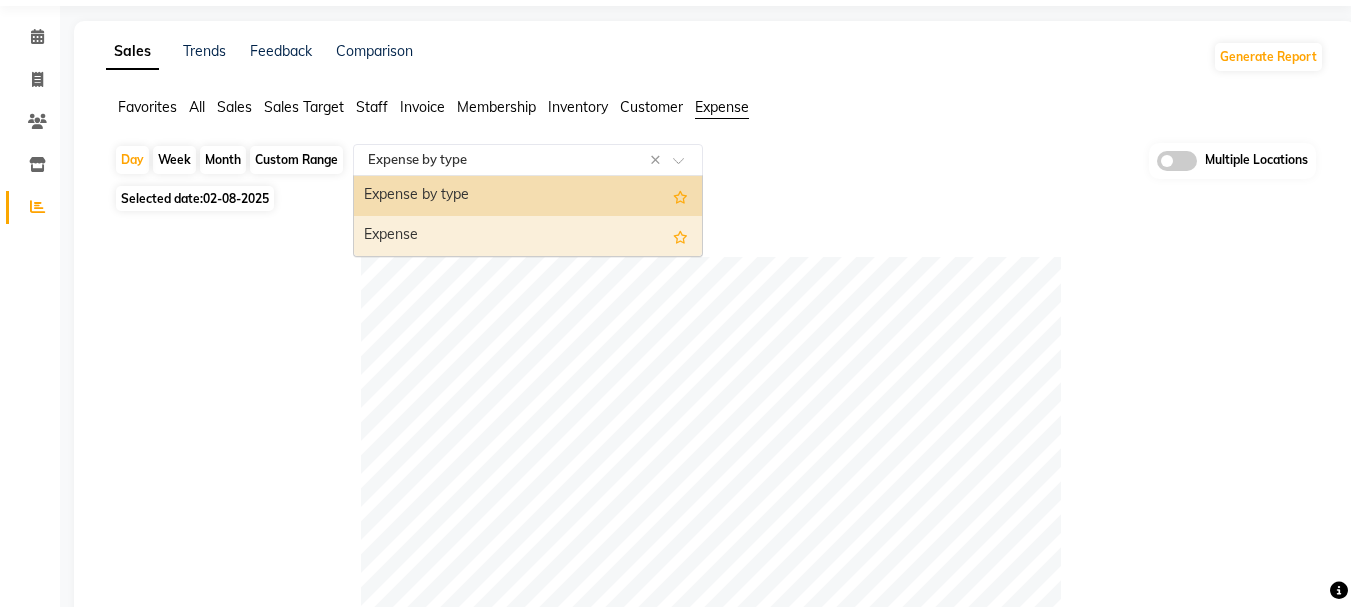 click on "Expense" at bounding box center (528, 236) 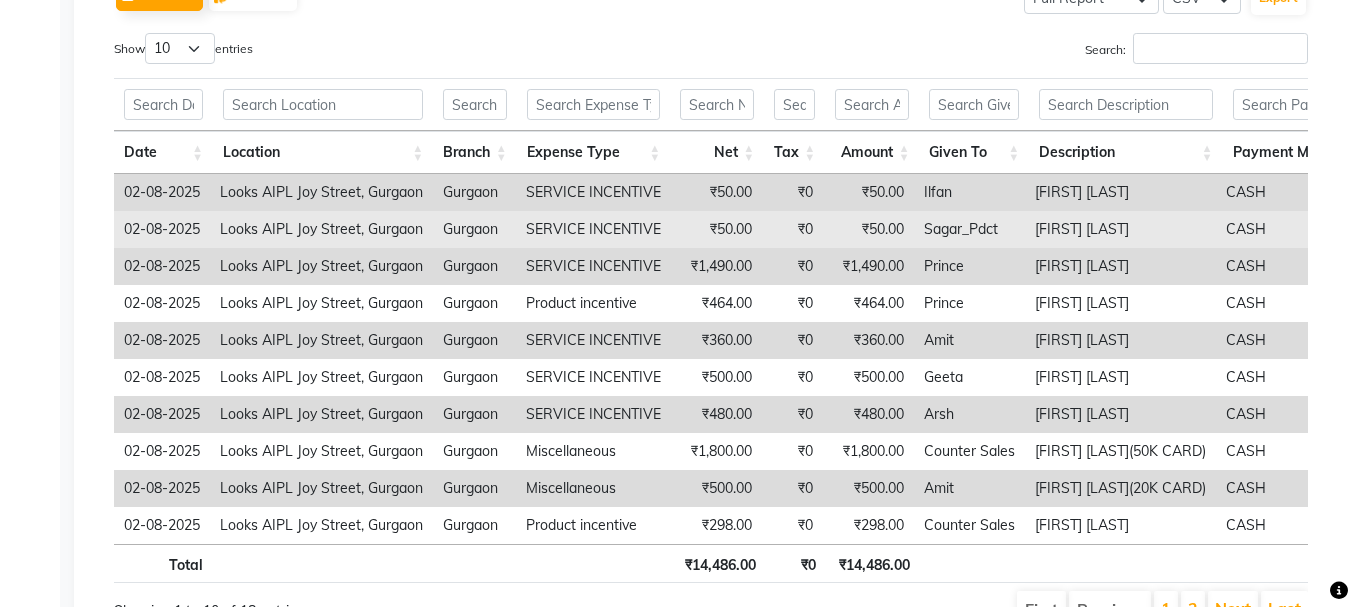 scroll, scrollTop: 400, scrollLeft: 0, axis: vertical 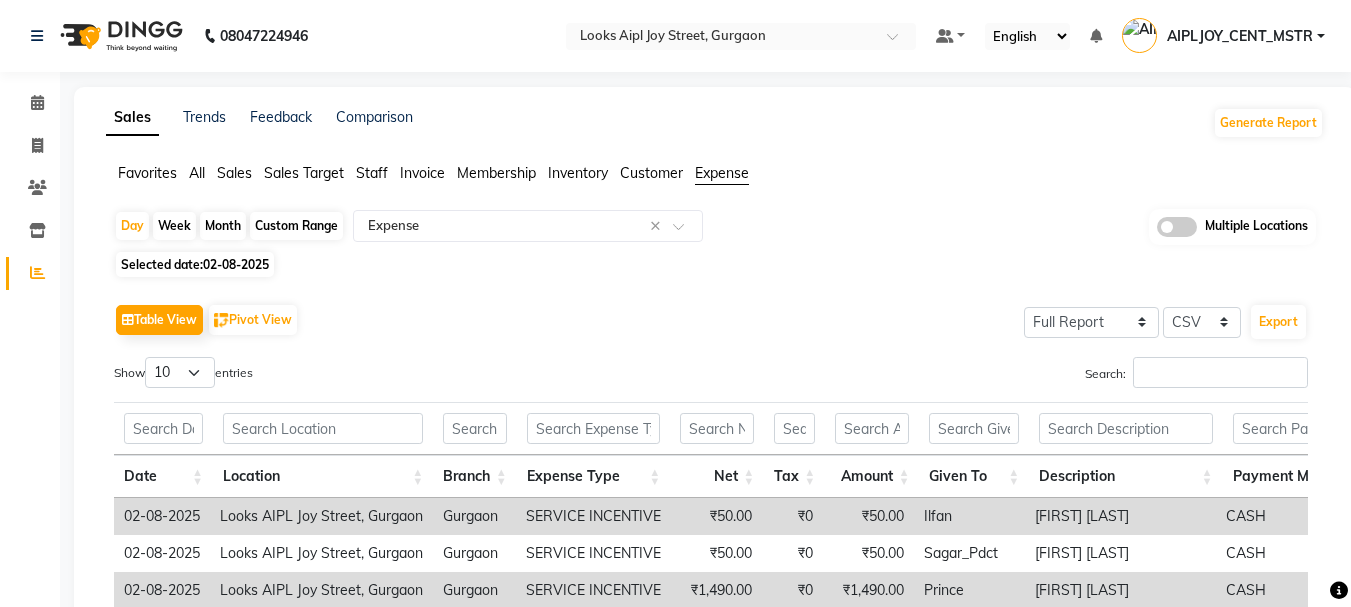 click on "02-08-2025" 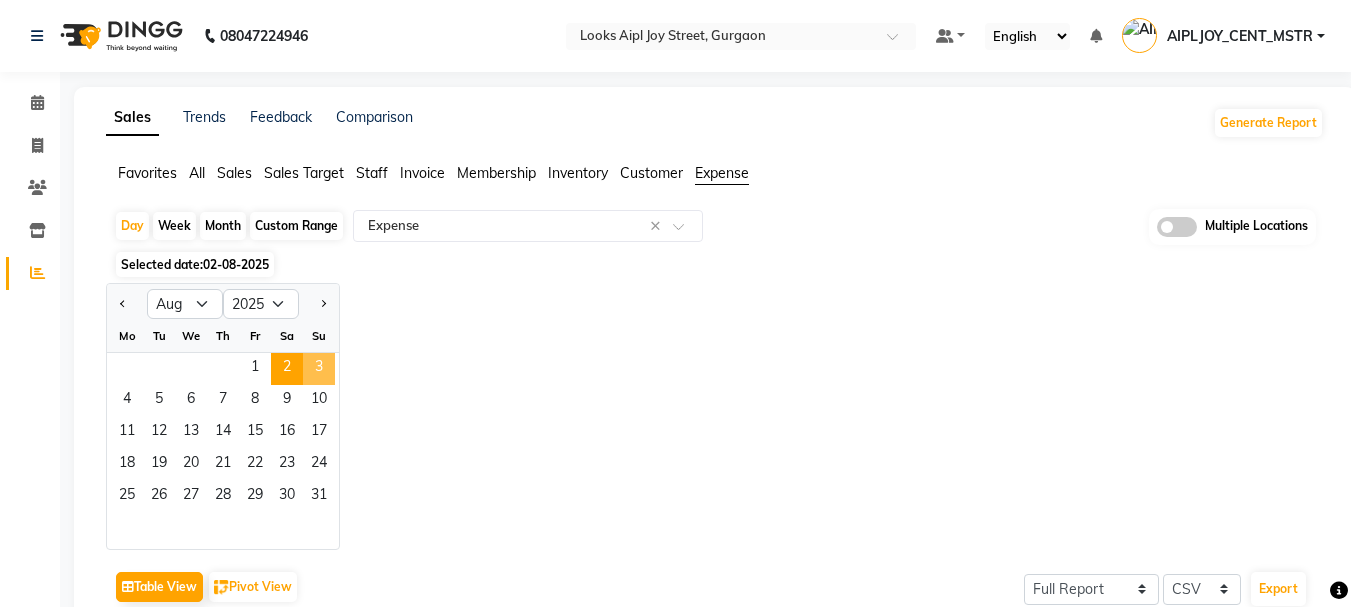 click on "3" 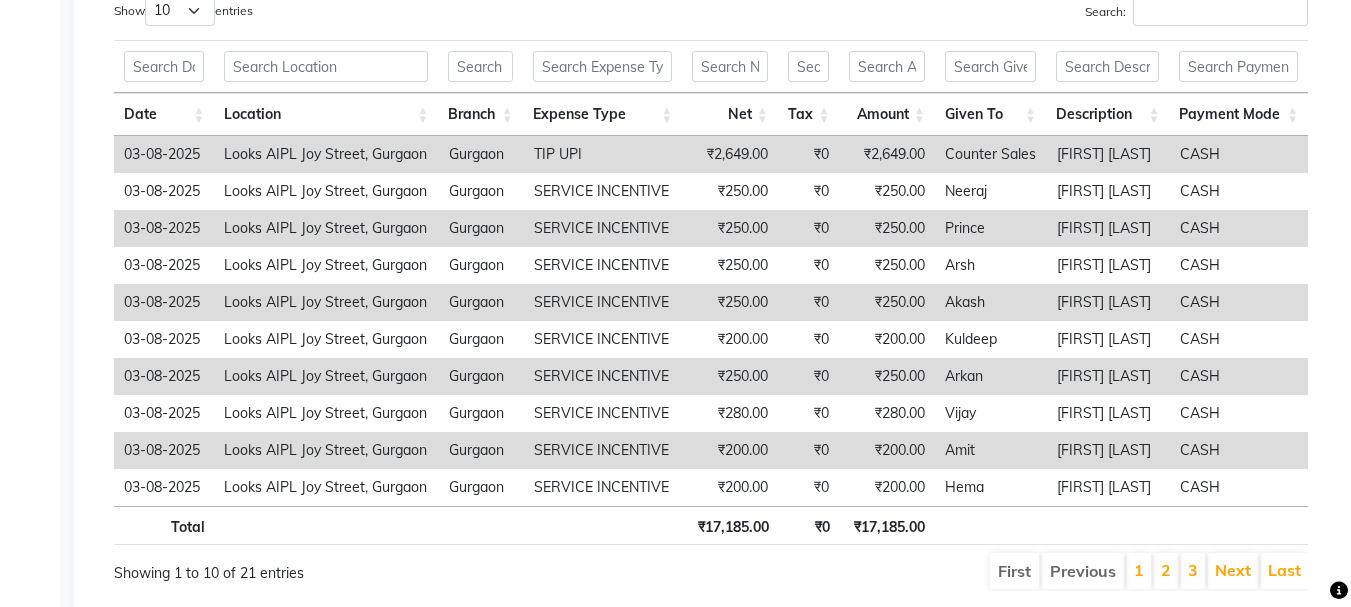 scroll, scrollTop: 427, scrollLeft: 0, axis: vertical 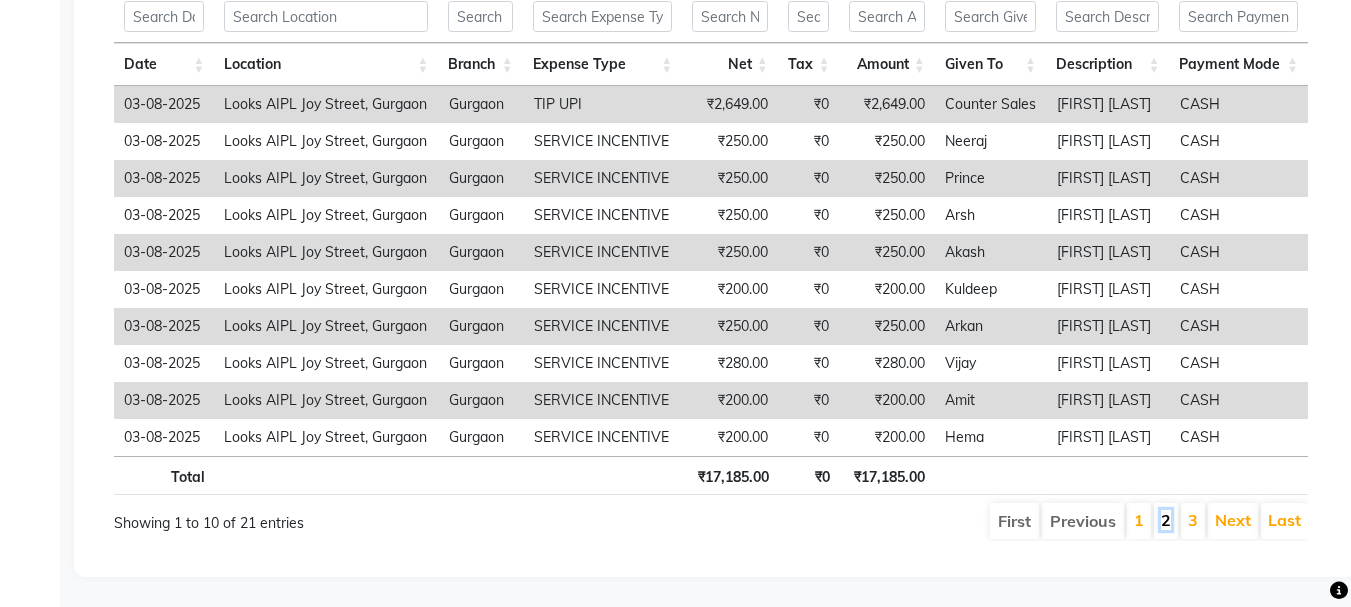 click on "2" at bounding box center (1166, 520) 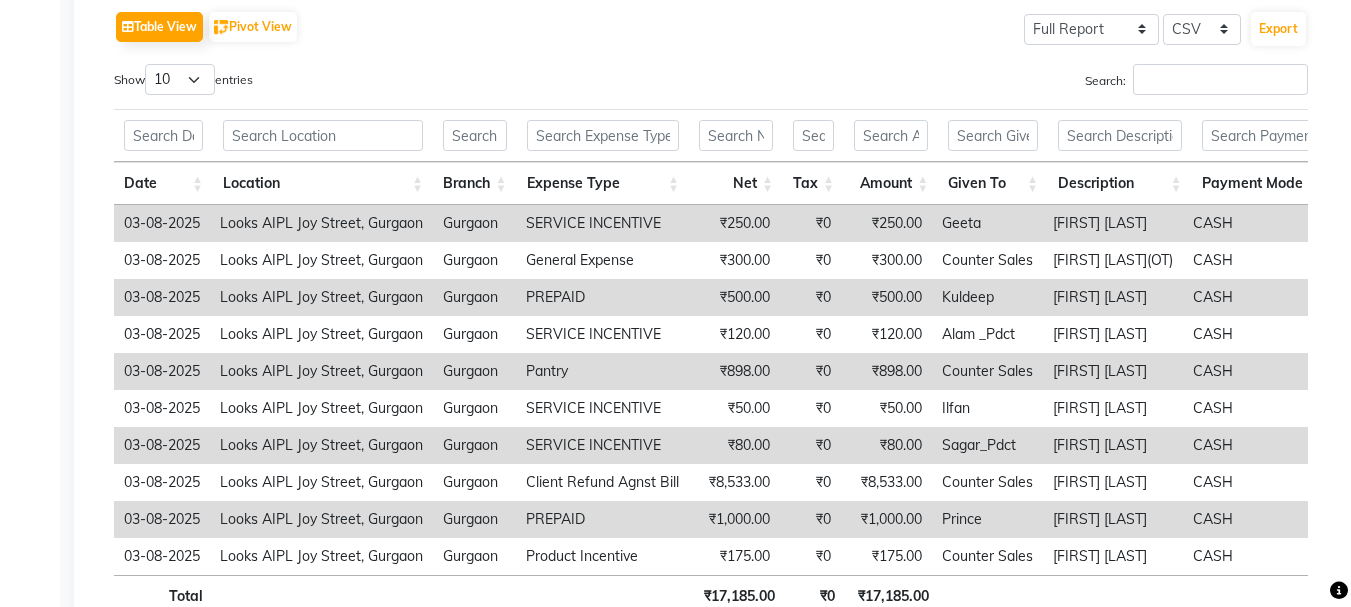 scroll, scrollTop: 0, scrollLeft: 0, axis: both 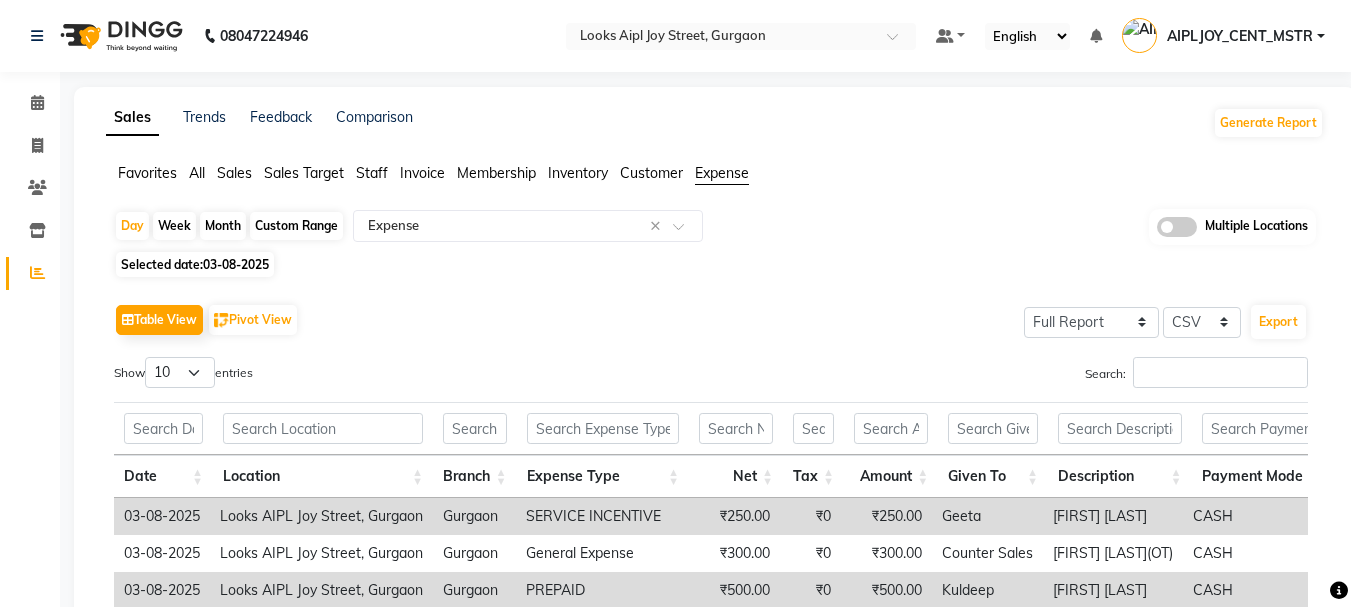 click on "03-08-2025" 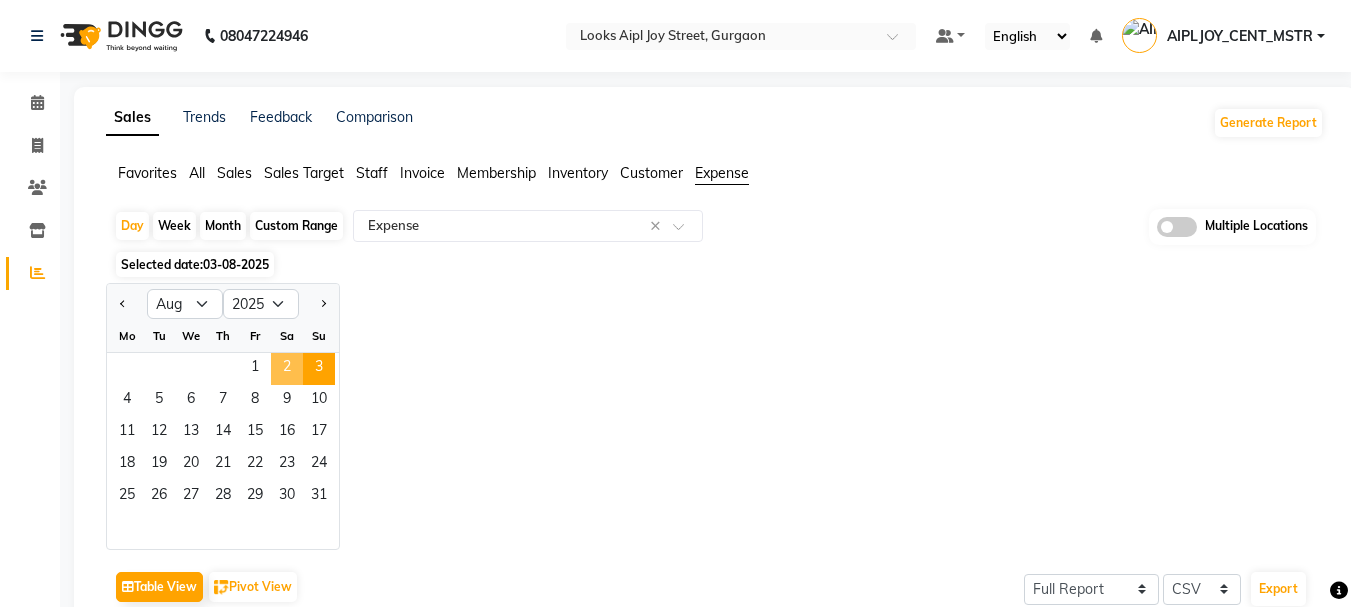 click on "2" 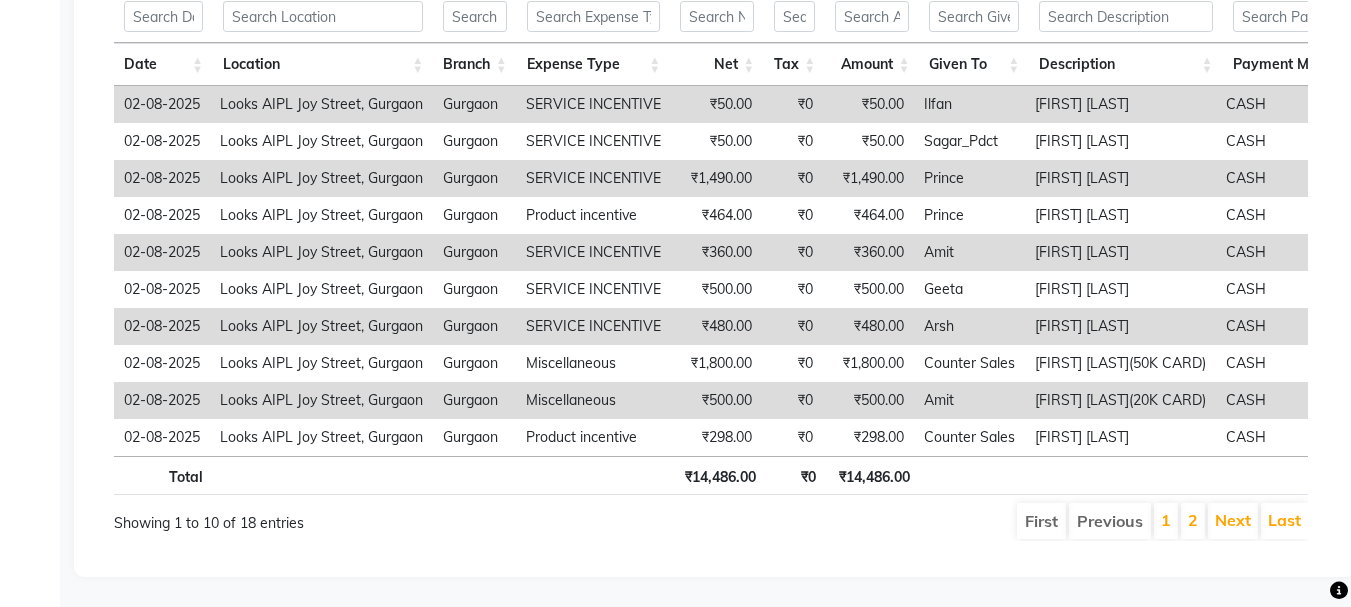 scroll, scrollTop: 442, scrollLeft: 0, axis: vertical 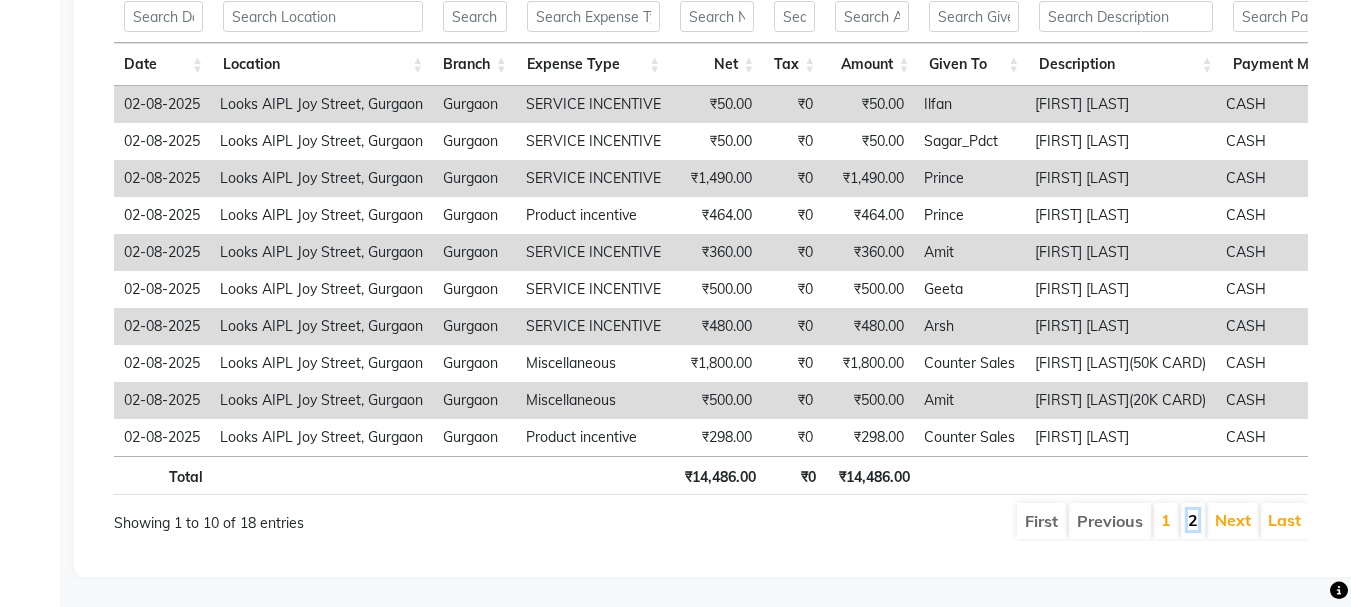 click on "2" at bounding box center (1193, 520) 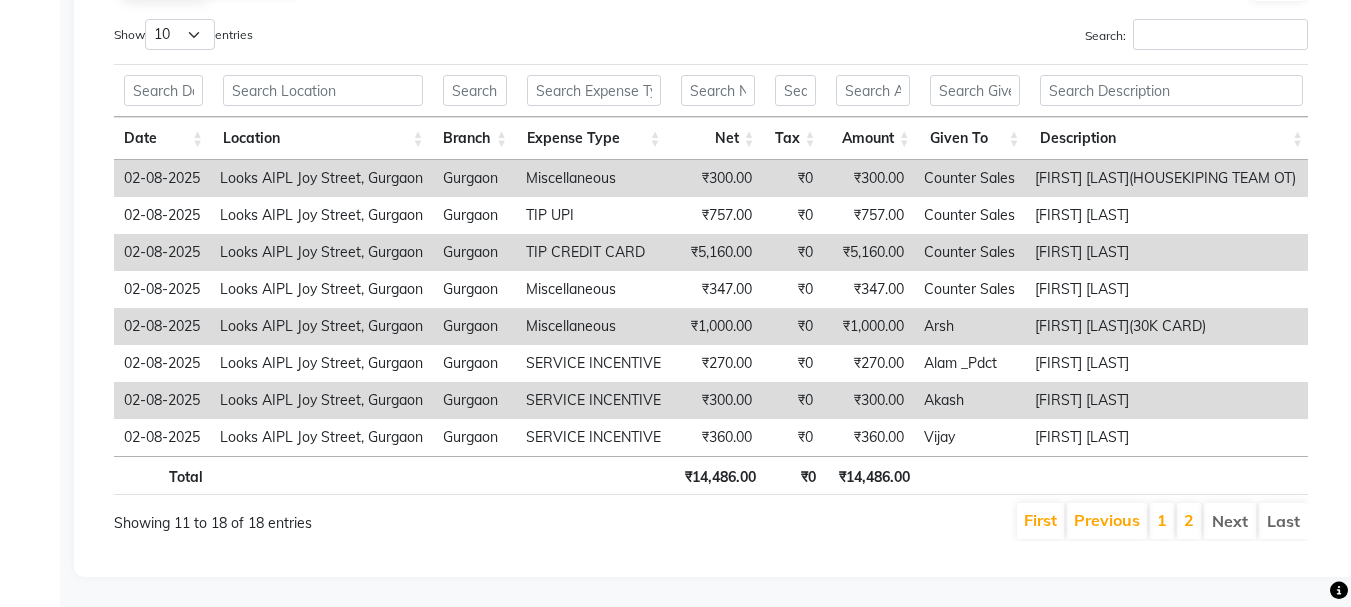 scroll, scrollTop: 0, scrollLeft: 0, axis: both 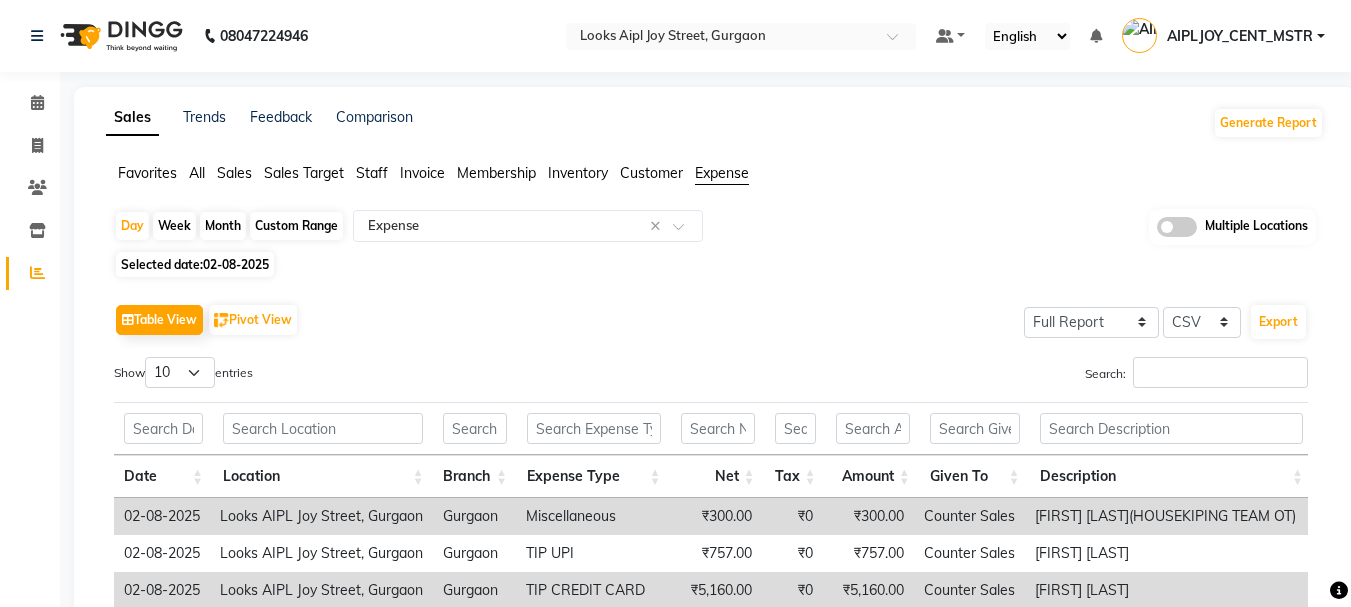 click on "02-08-2025" 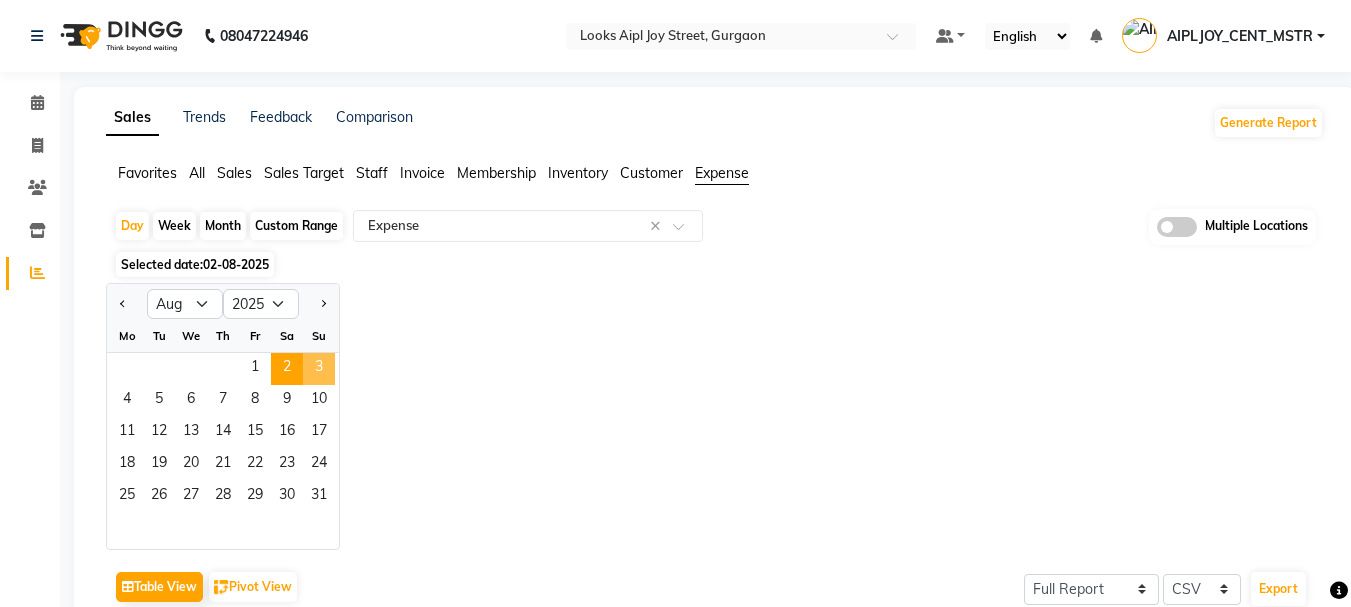 click on "3" 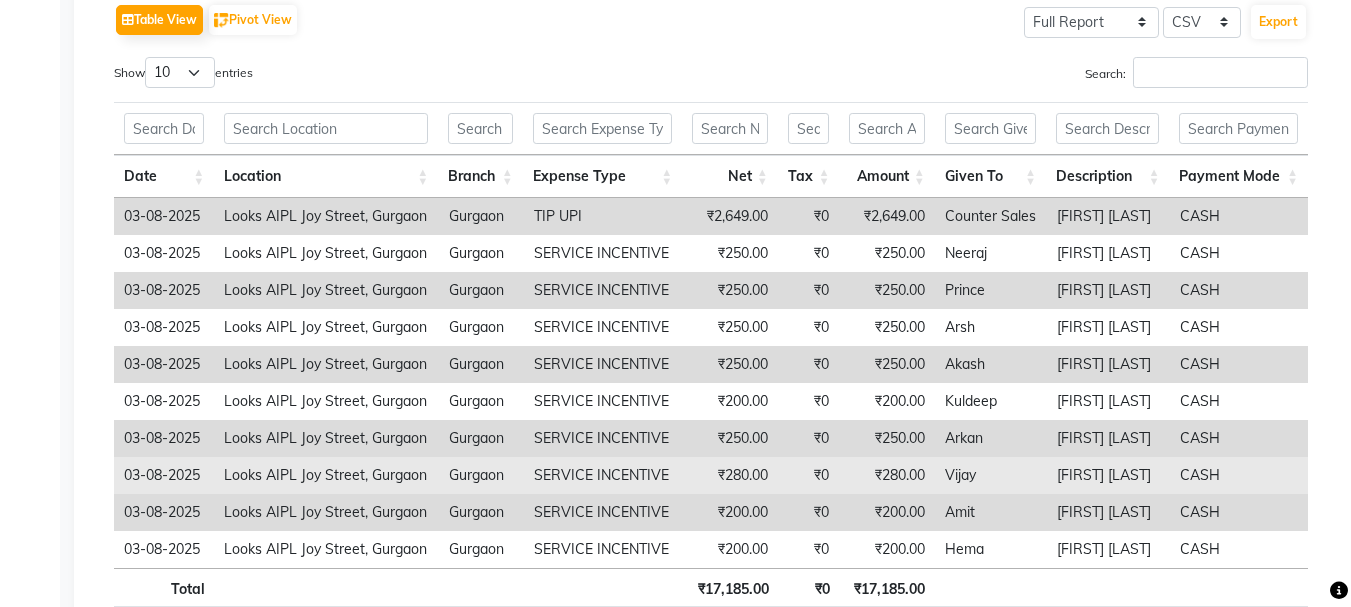 scroll, scrollTop: 427, scrollLeft: 0, axis: vertical 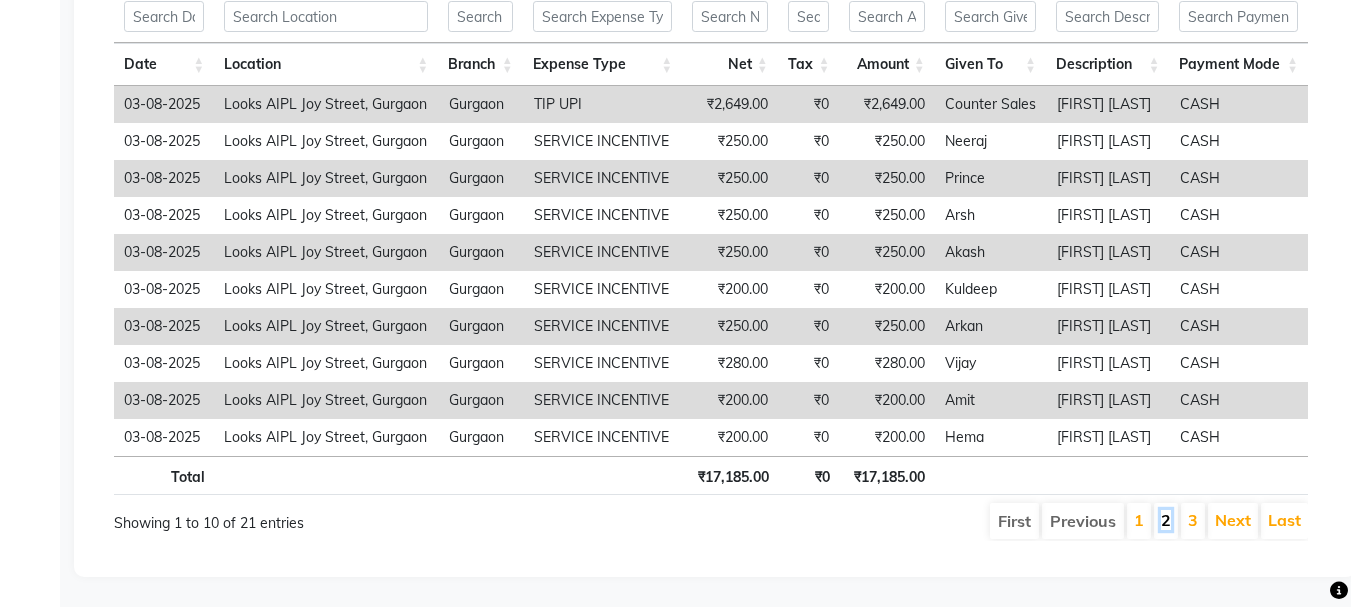click on "2" at bounding box center (1166, 520) 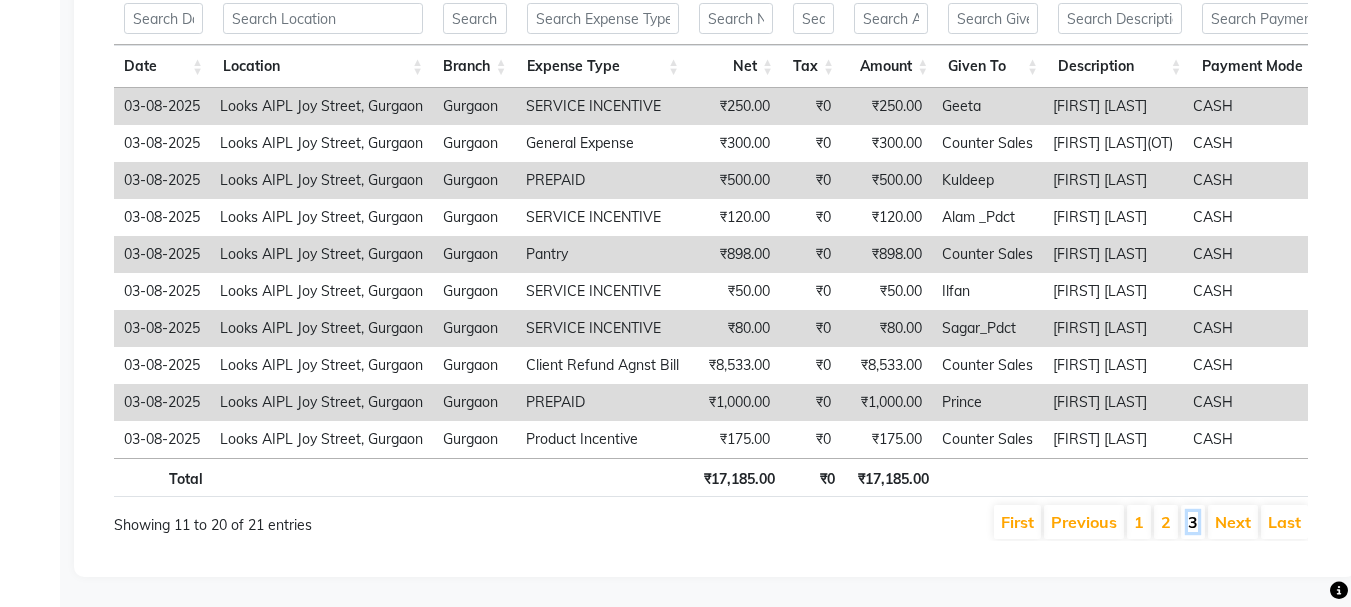 click on "3" at bounding box center [1193, 522] 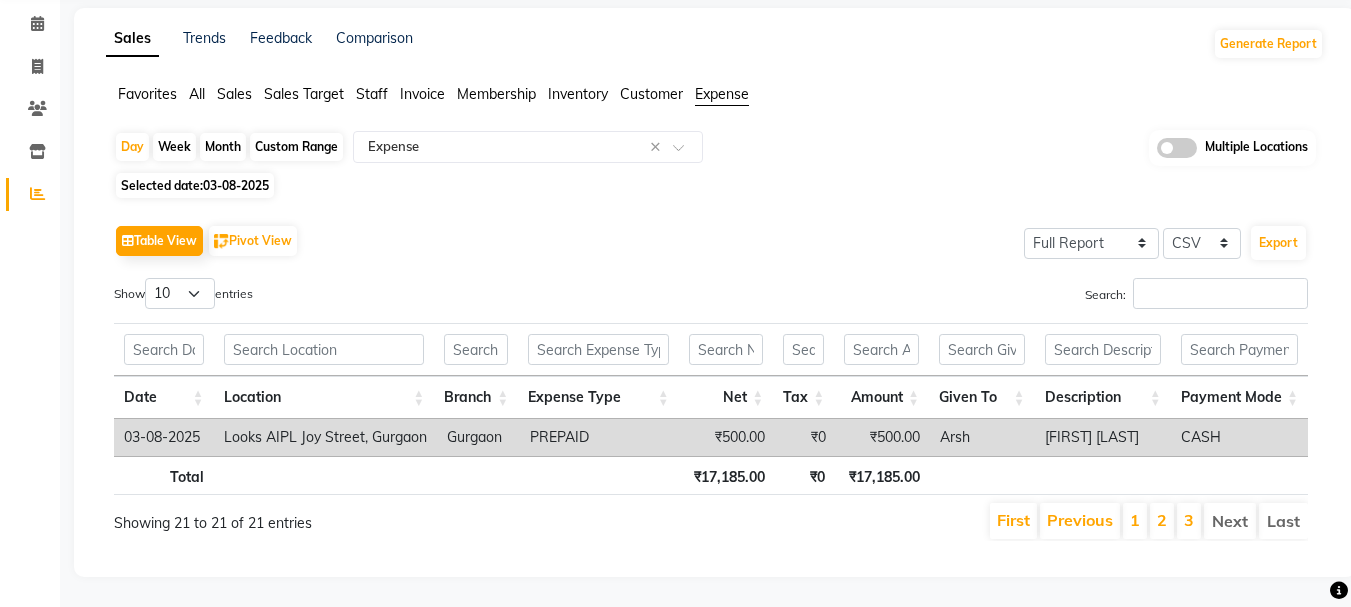 scroll, scrollTop: 94, scrollLeft: 0, axis: vertical 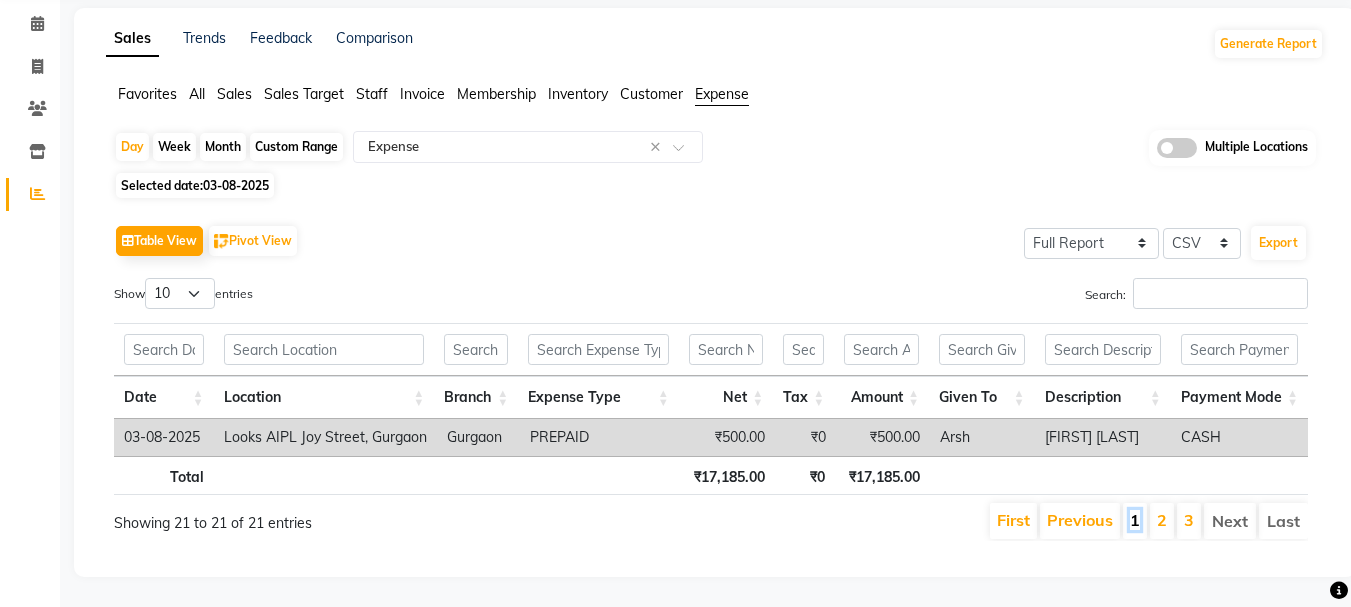 click on "1" at bounding box center [1135, 520] 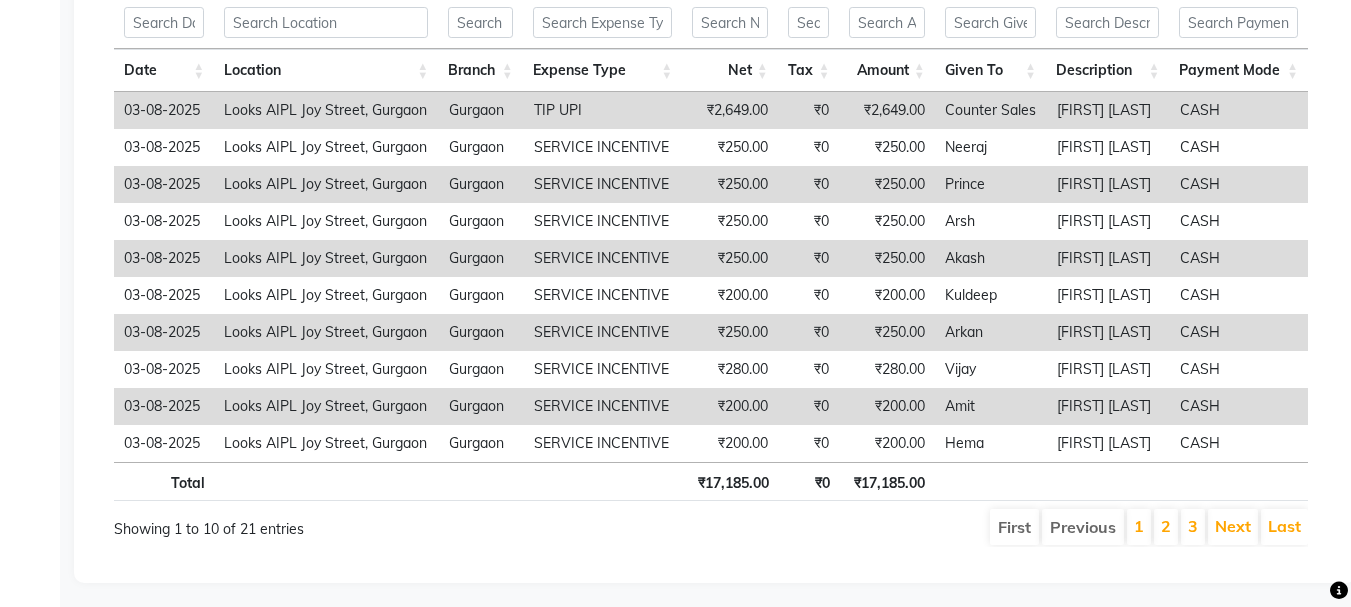 scroll, scrollTop: 427, scrollLeft: 0, axis: vertical 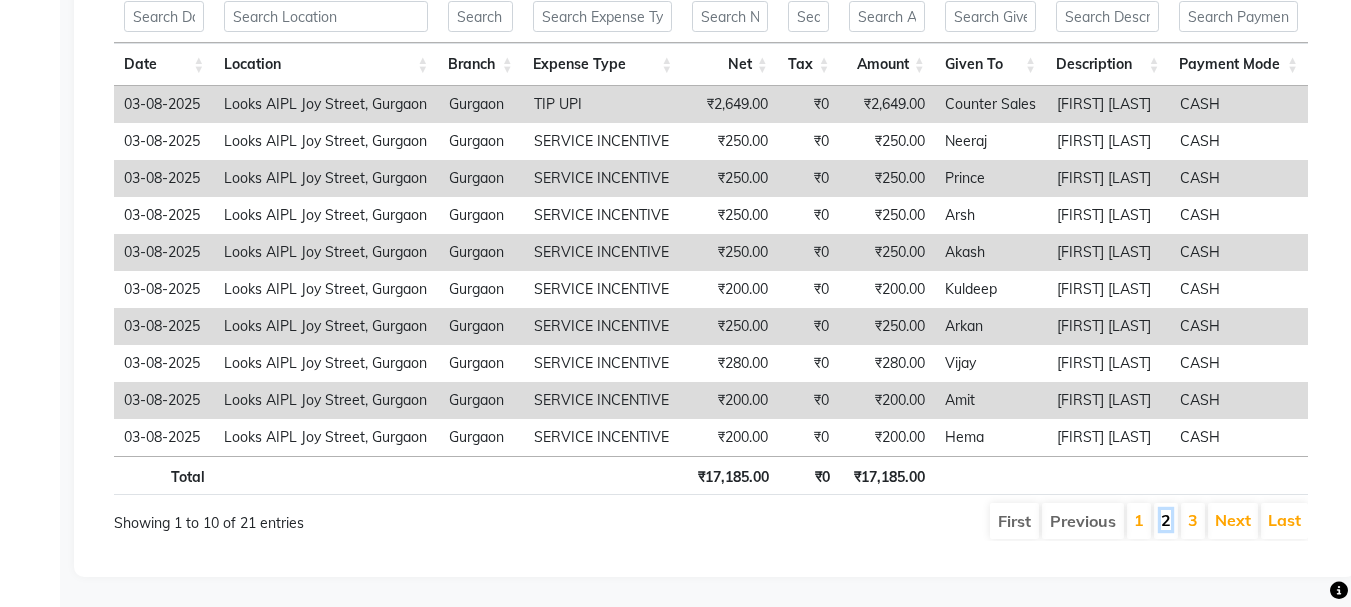 click on "2" at bounding box center (1166, 520) 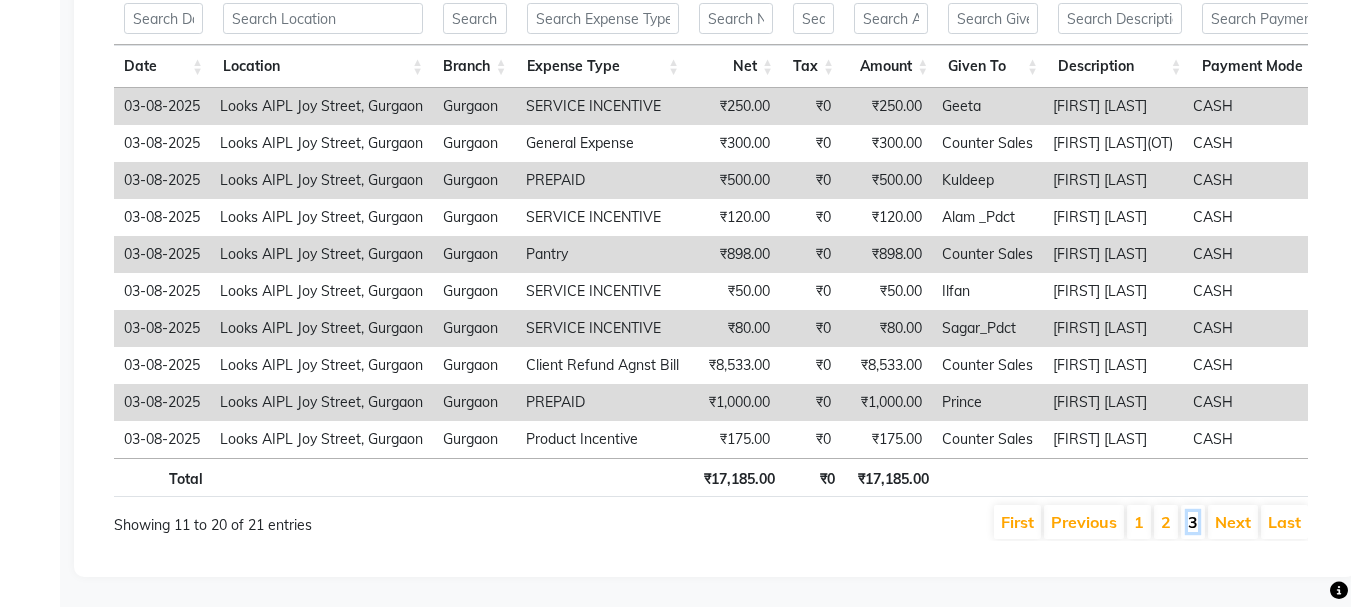 click on "3" at bounding box center [1193, 522] 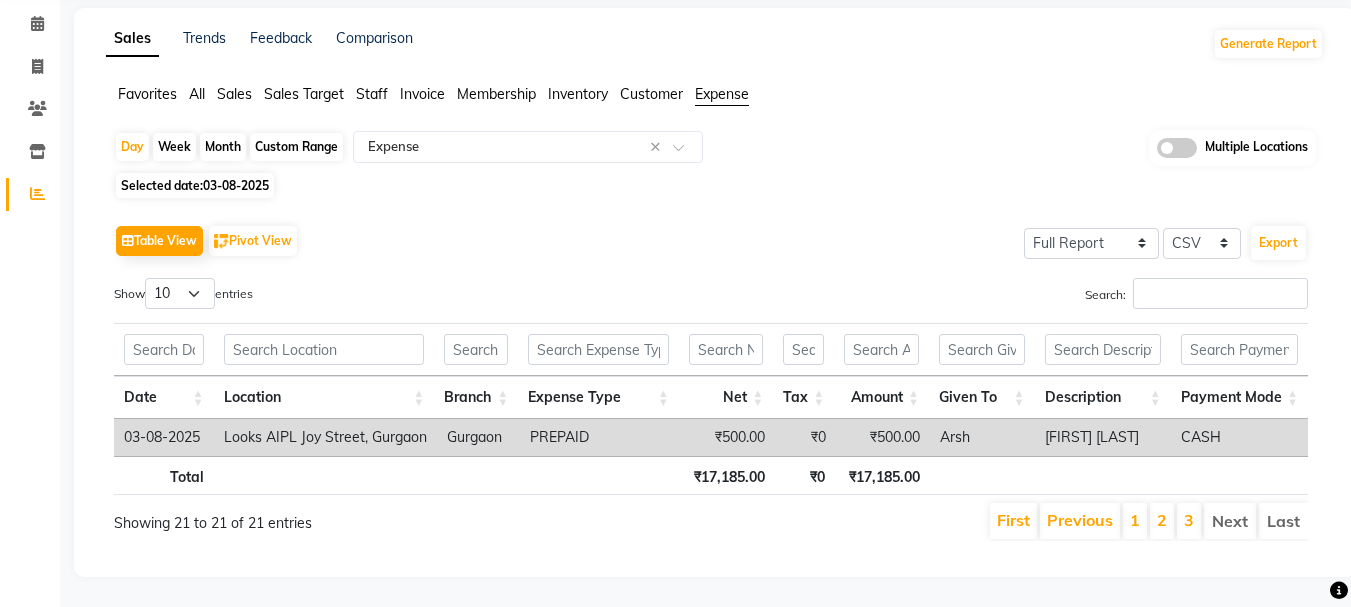 scroll, scrollTop: 94, scrollLeft: 0, axis: vertical 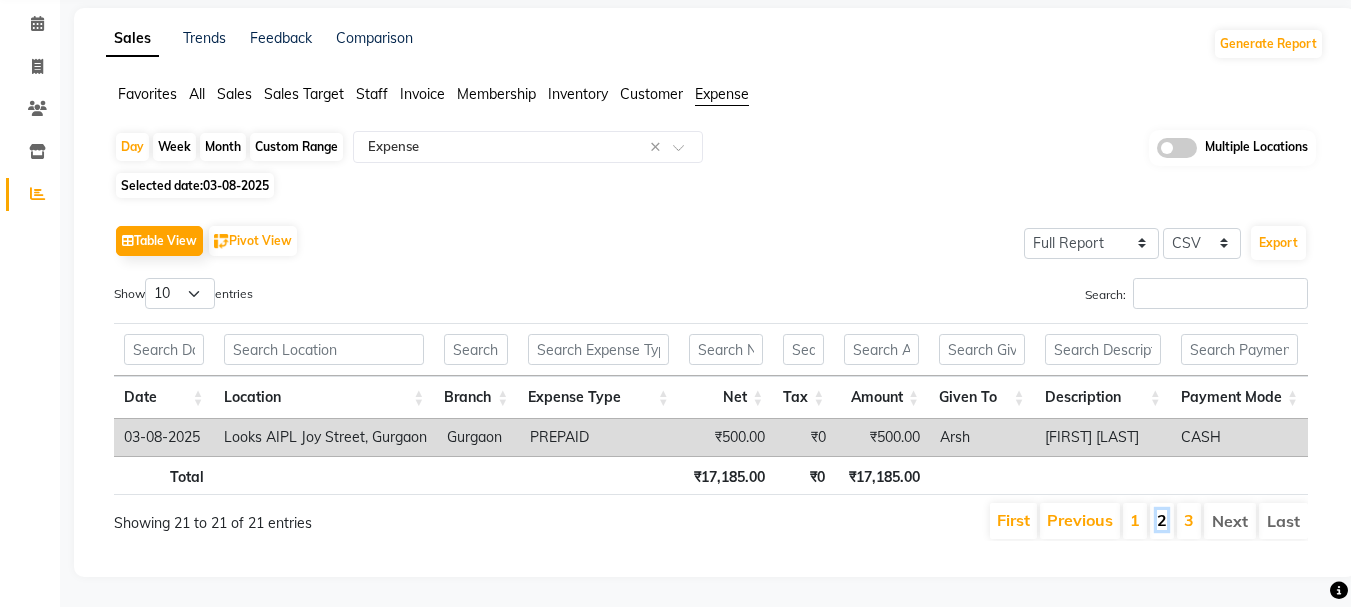 click on "2" at bounding box center [1162, 520] 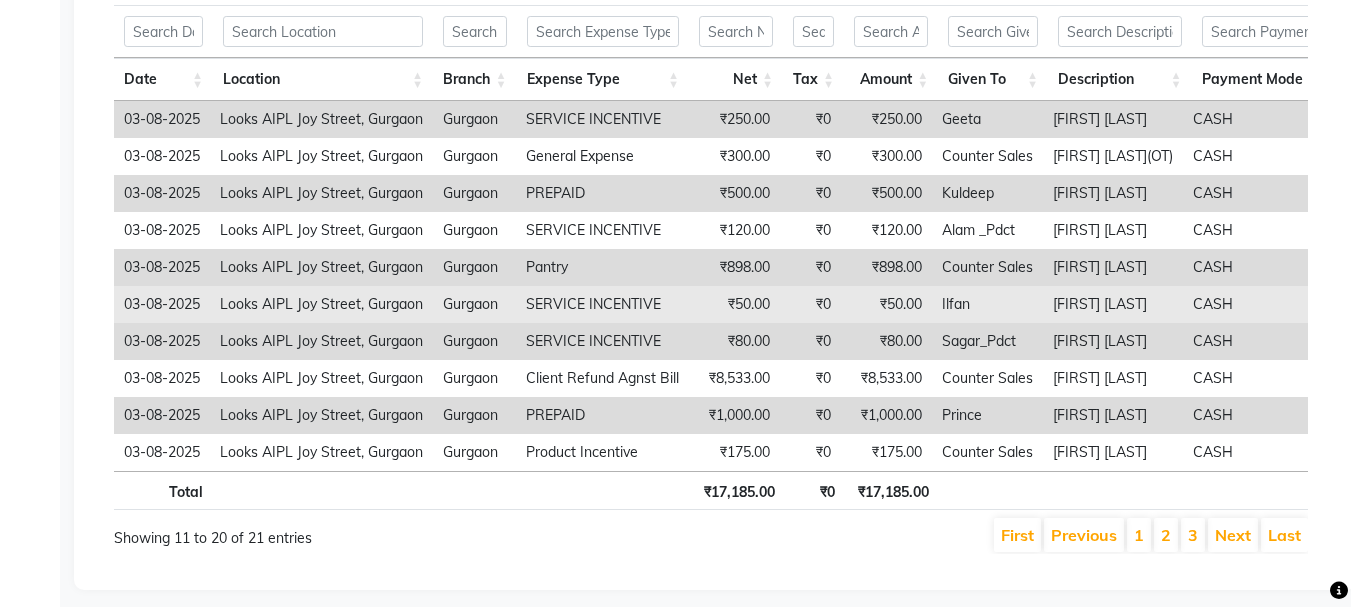scroll, scrollTop: 440, scrollLeft: 0, axis: vertical 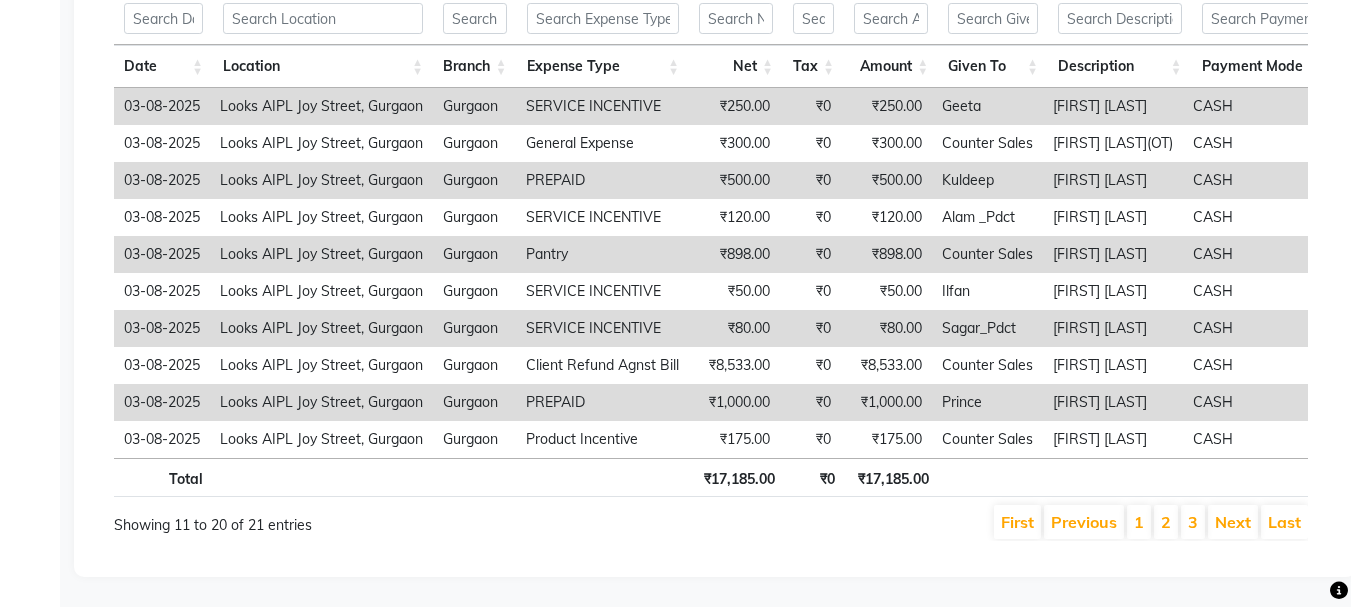 click on "1" at bounding box center (1139, 522) 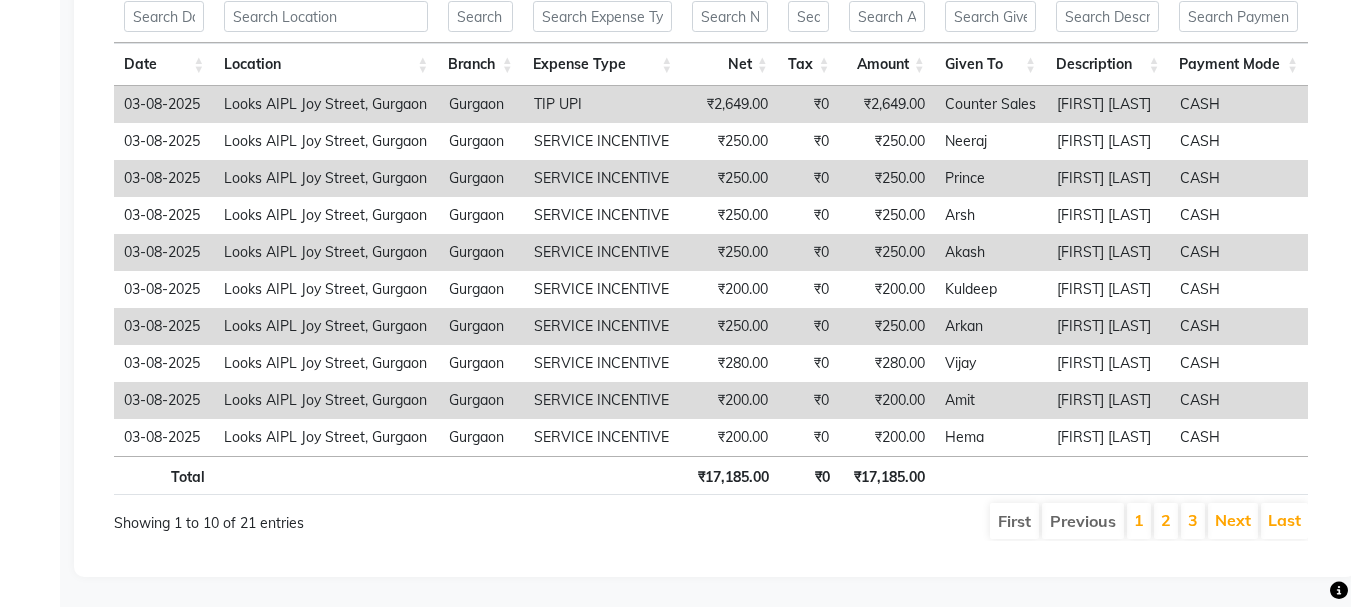 scroll, scrollTop: 427, scrollLeft: 0, axis: vertical 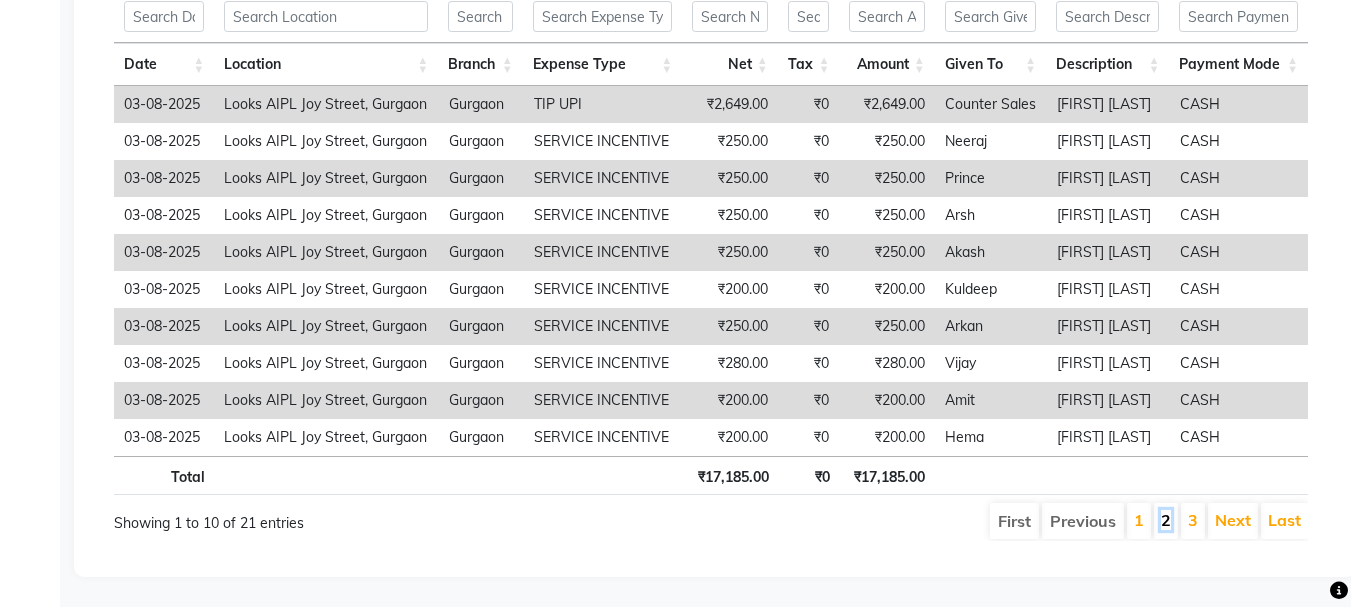 click on "2" at bounding box center [1166, 520] 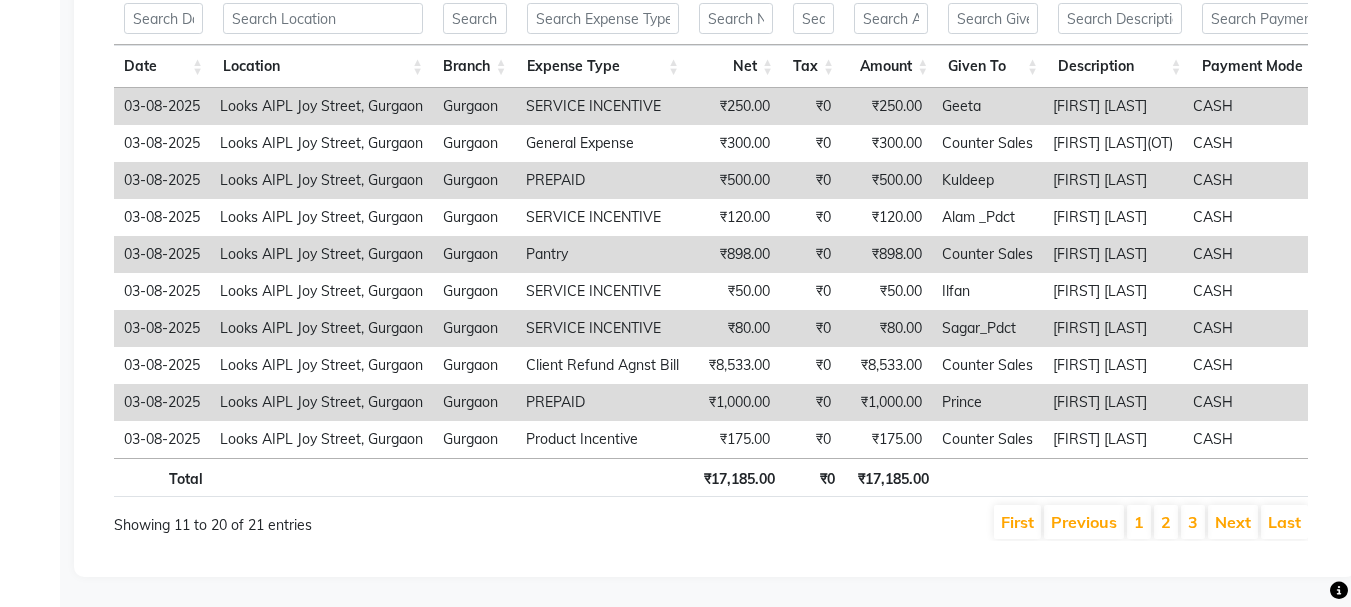 click on "3" at bounding box center (1193, 522) 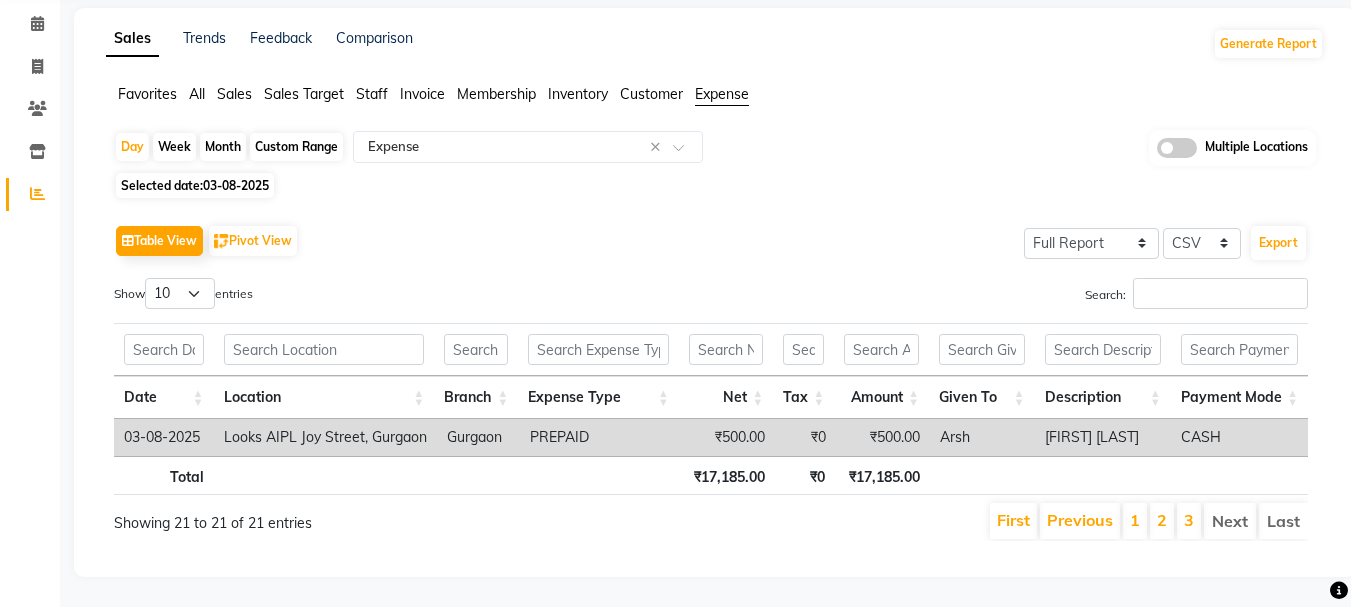 scroll, scrollTop: 94, scrollLeft: 0, axis: vertical 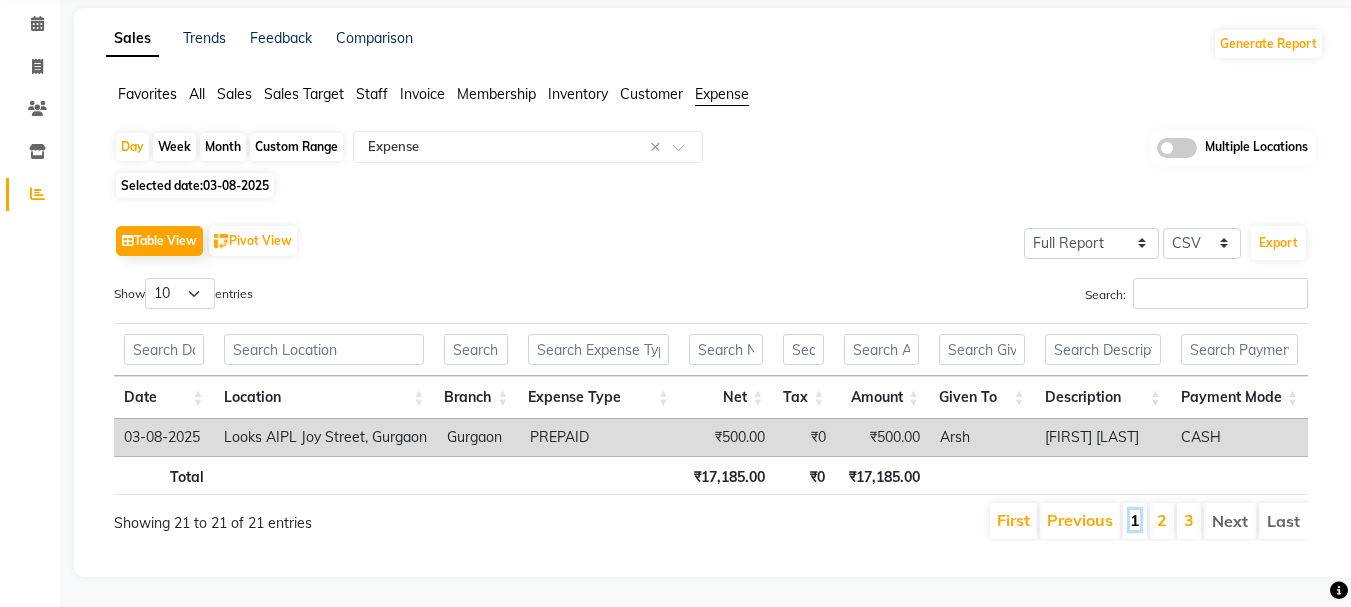 click on "1" at bounding box center (1135, 520) 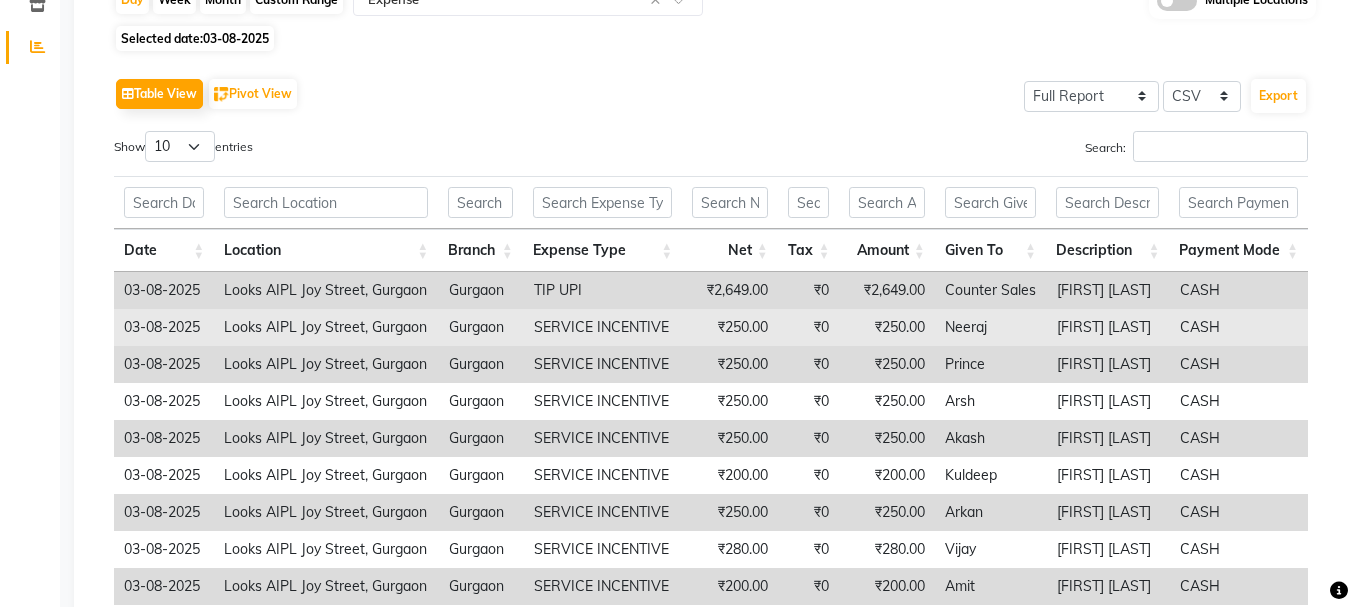 scroll, scrollTop: 427, scrollLeft: 0, axis: vertical 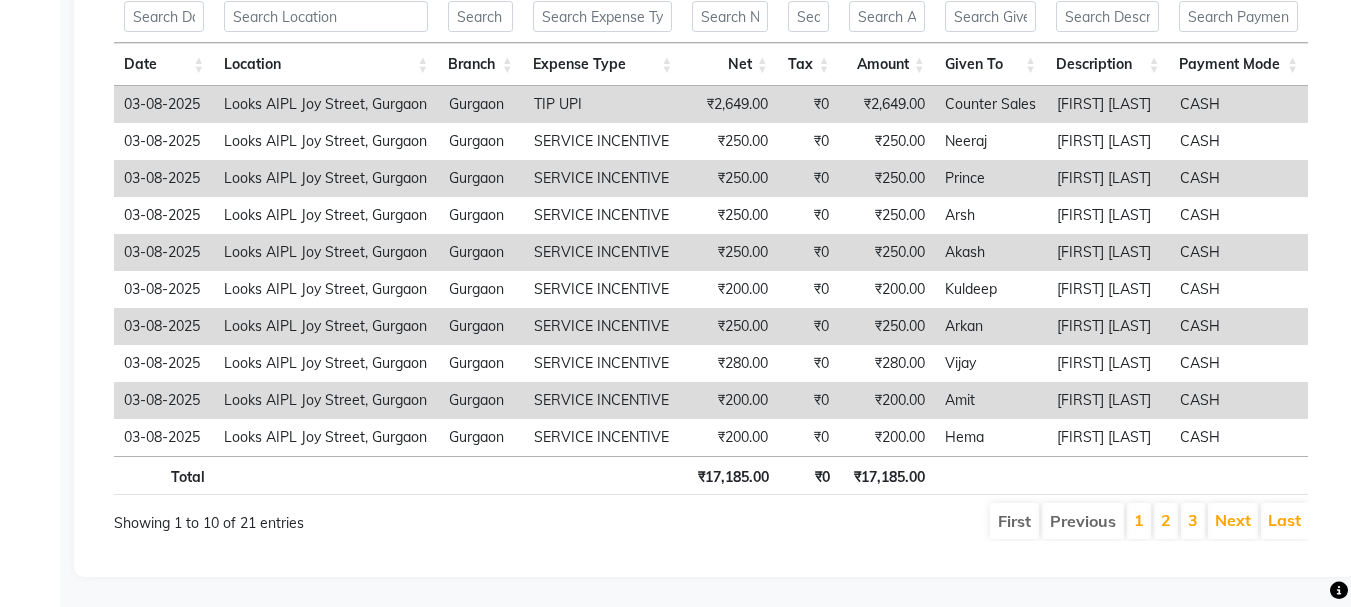 click on "2" at bounding box center (1166, 521) 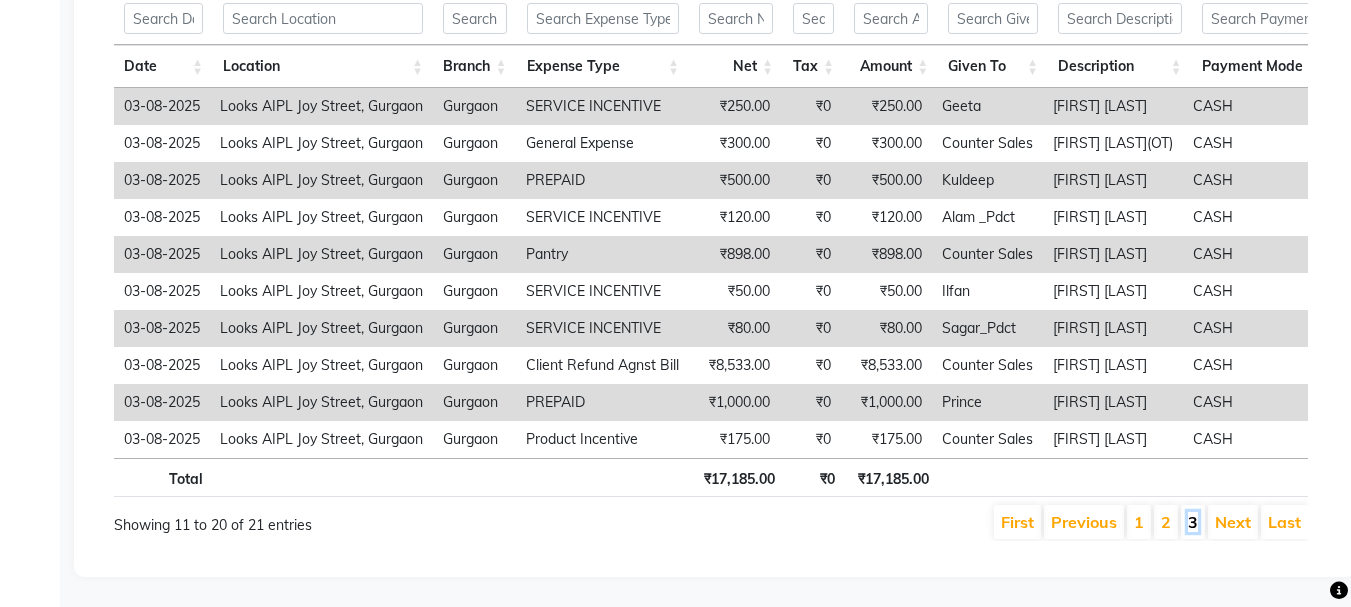 click on "3" at bounding box center [1193, 522] 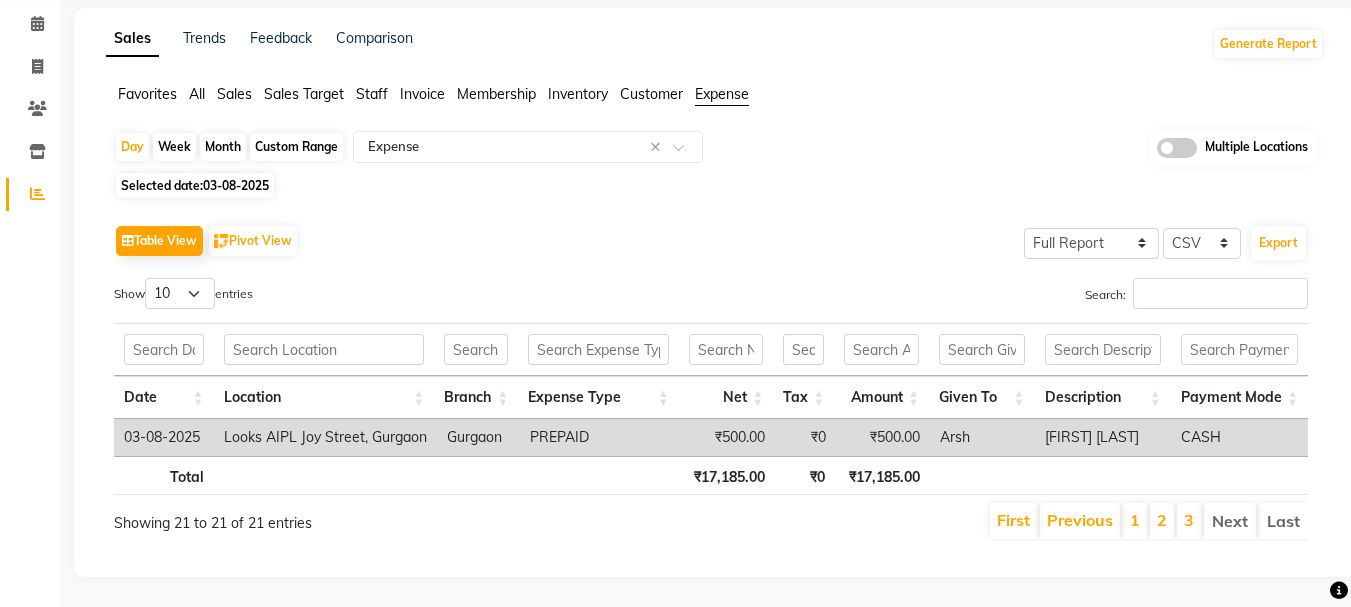 scroll, scrollTop: 94, scrollLeft: 0, axis: vertical 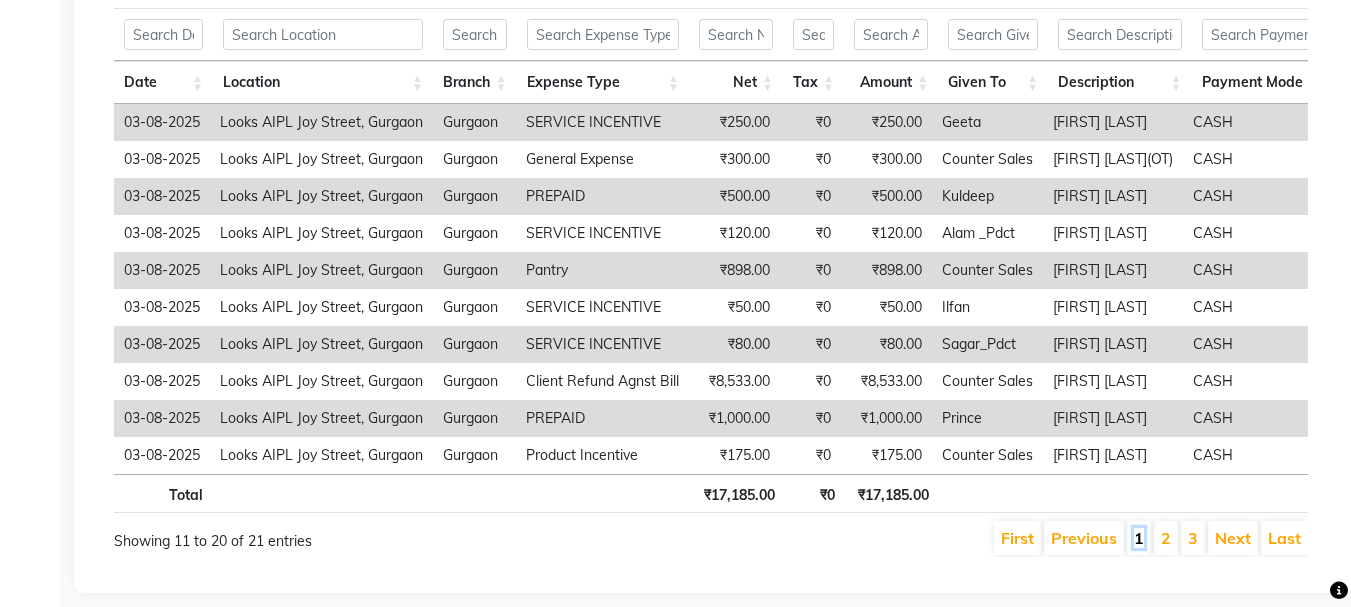 click on "1" at bounding box center [1139, 538] 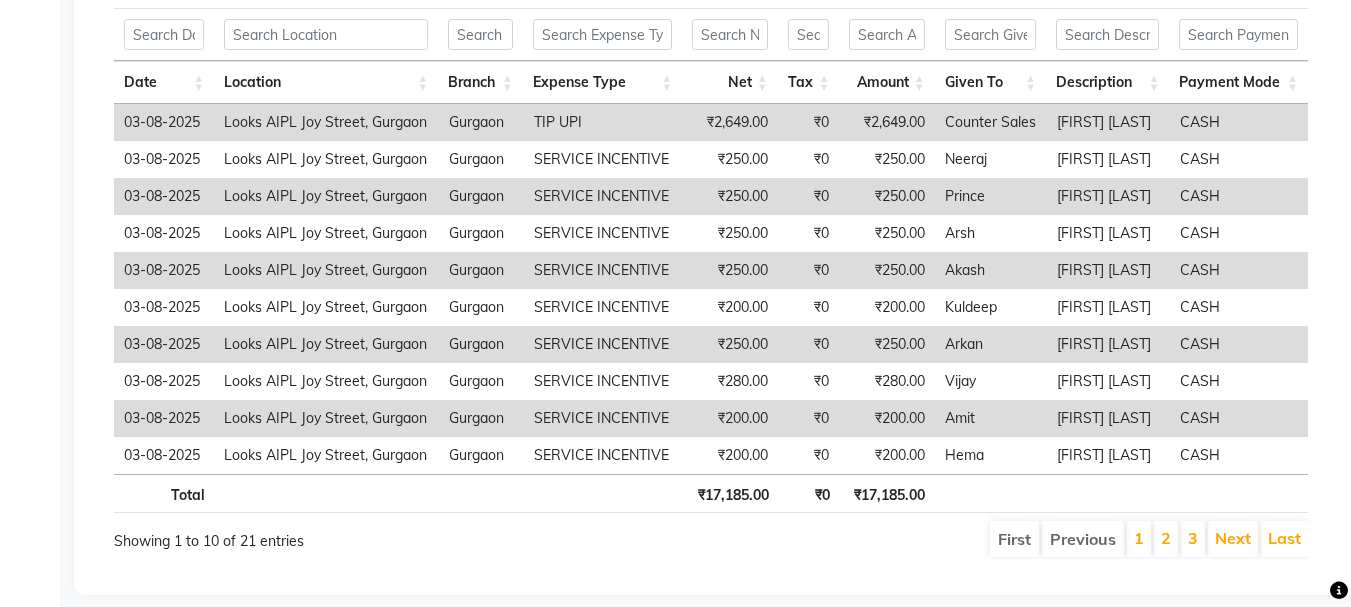 click on "2" at bounding box center [1166, 539] 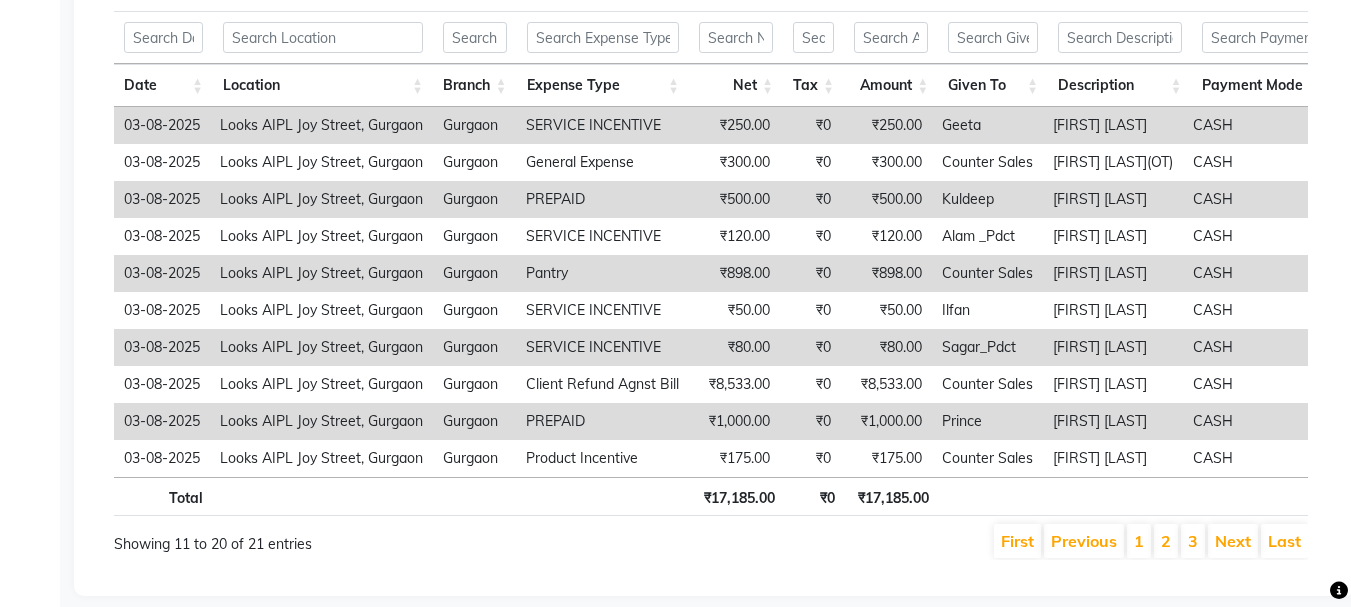 scroll, scrollTop: 400, scrollLeft: 0, axis: vertical 